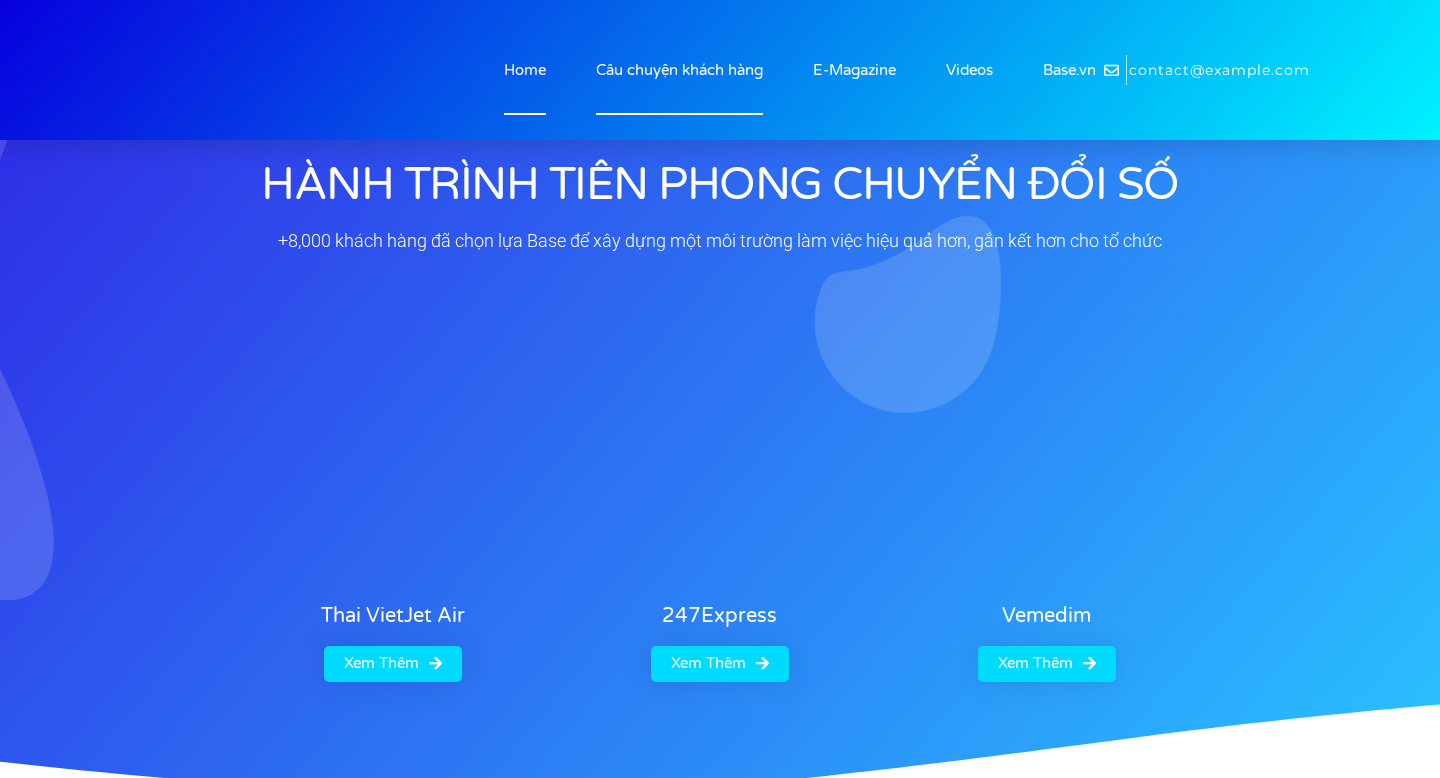 click on "Câu chuyện khách hàng" 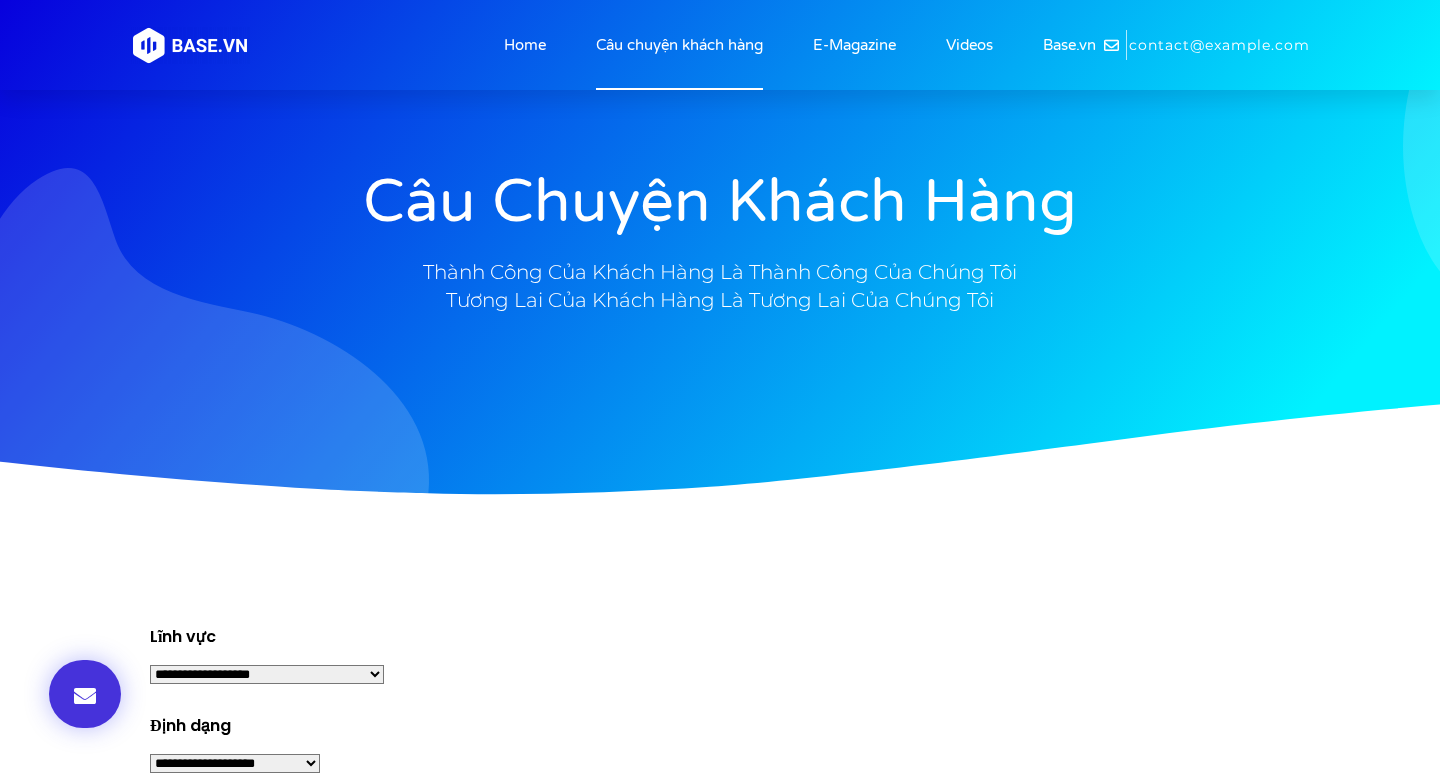 scroll, scrollTop: 0, scrollLeft: 0, axis: both 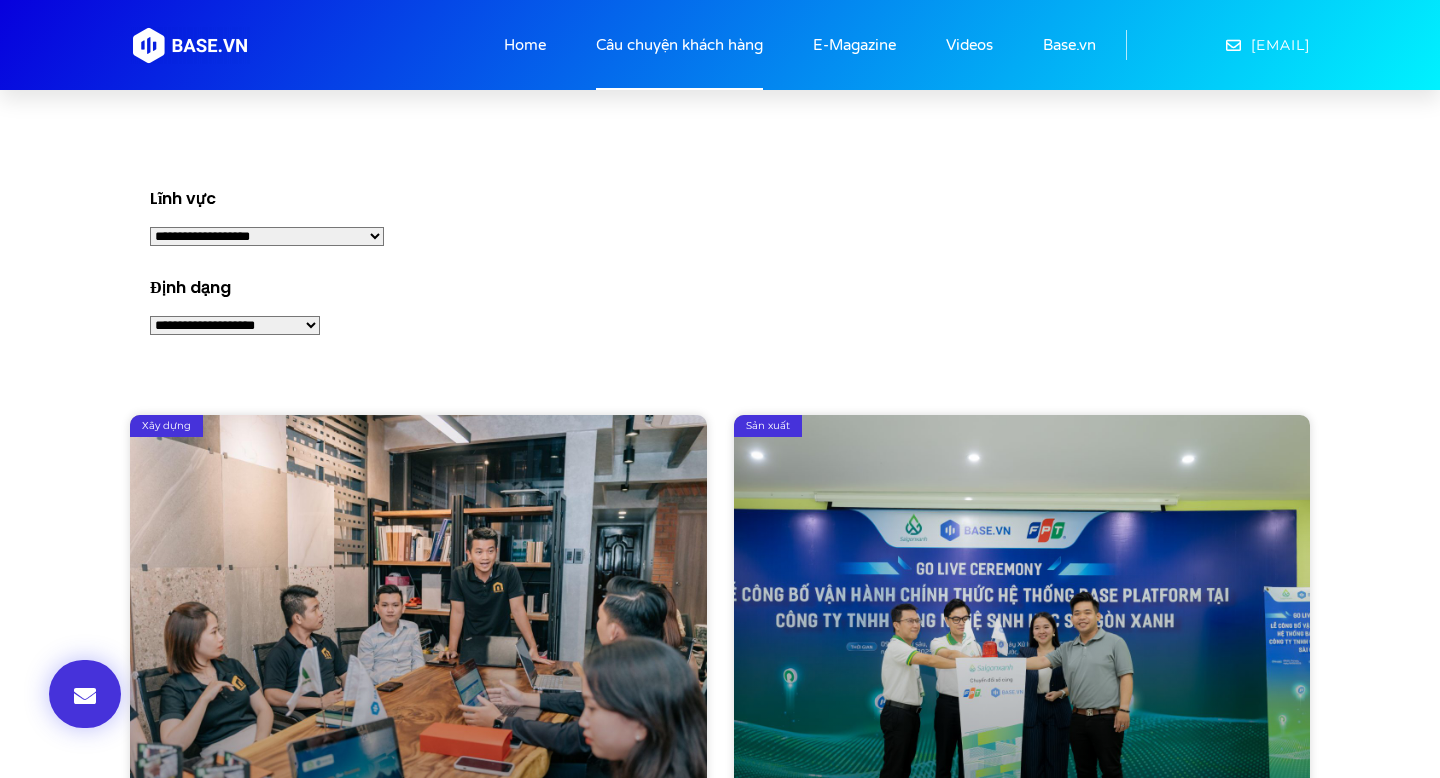 click on "Lĩnh vực" at bounding box center (730, 201) 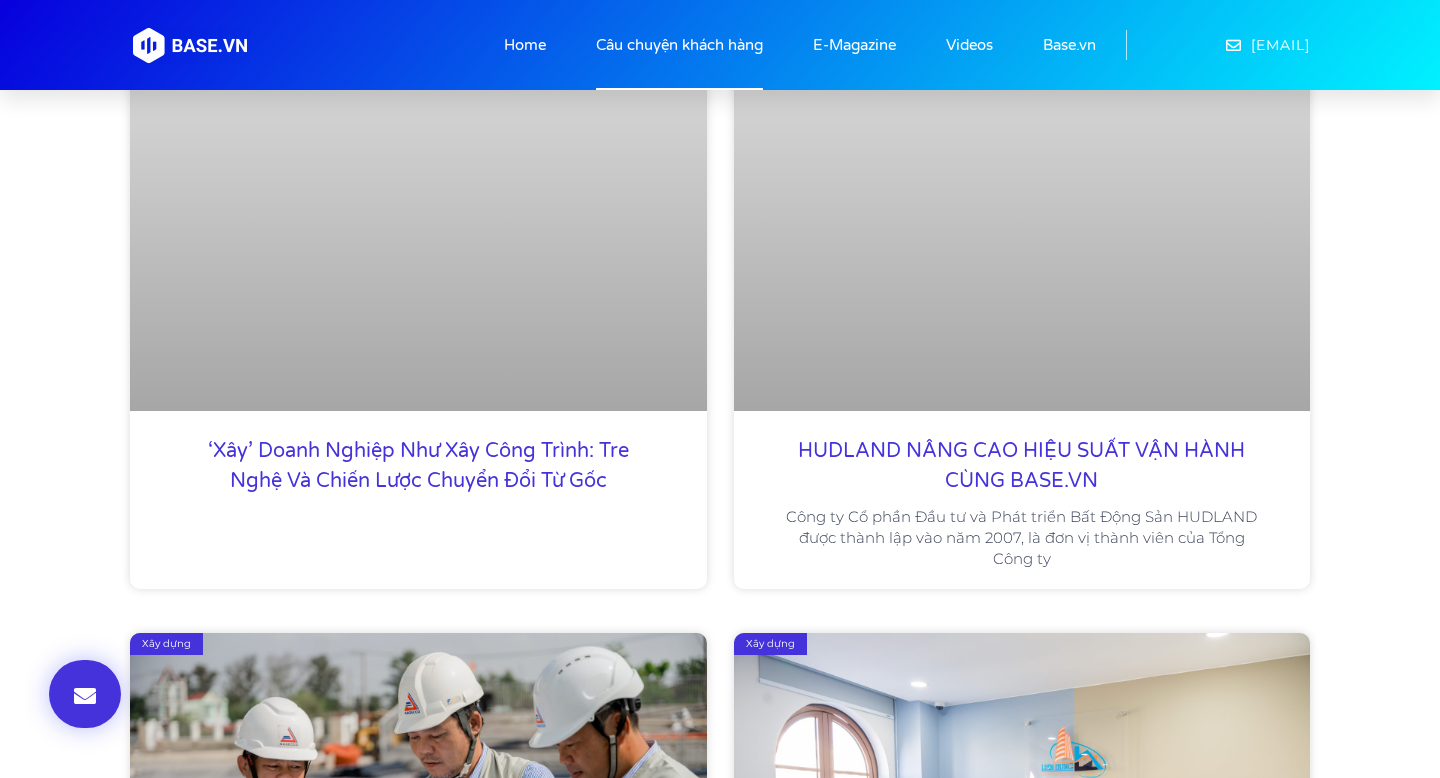 scroll, scrollTop: 0, scrollLeft: 0, axis: both 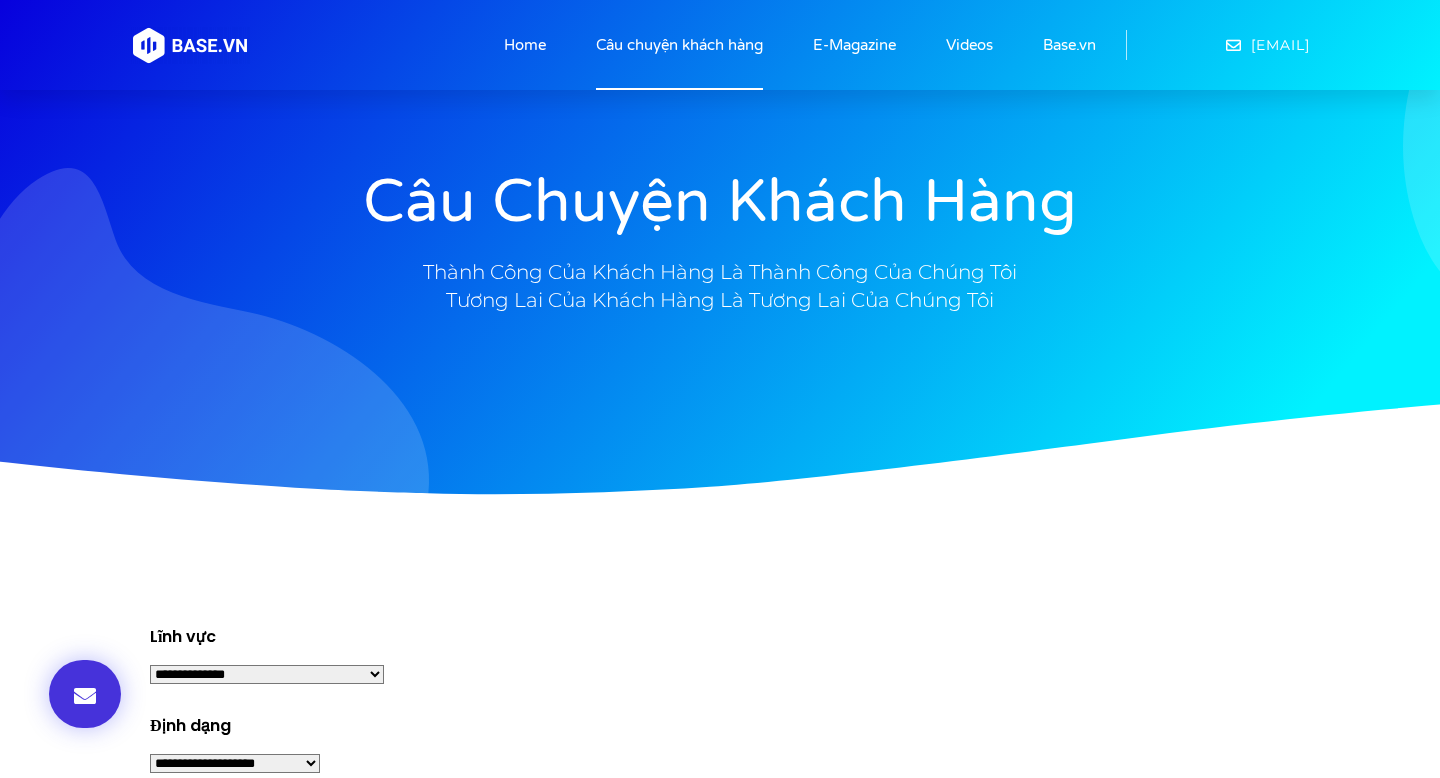 click on "**********" at bounding box center [267, 674] 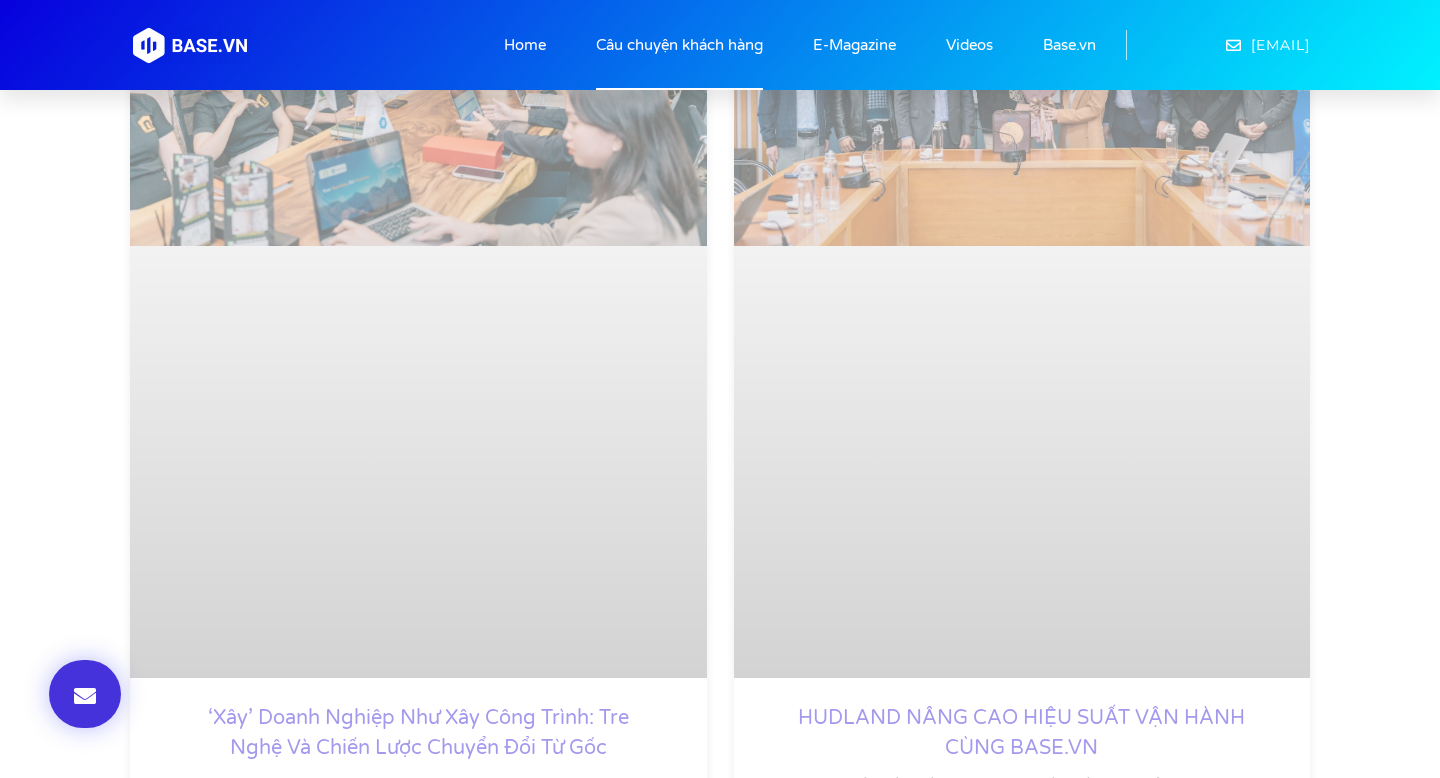 scroll, scrollTop: 1011, scrollLeft: 0, axis: vertical 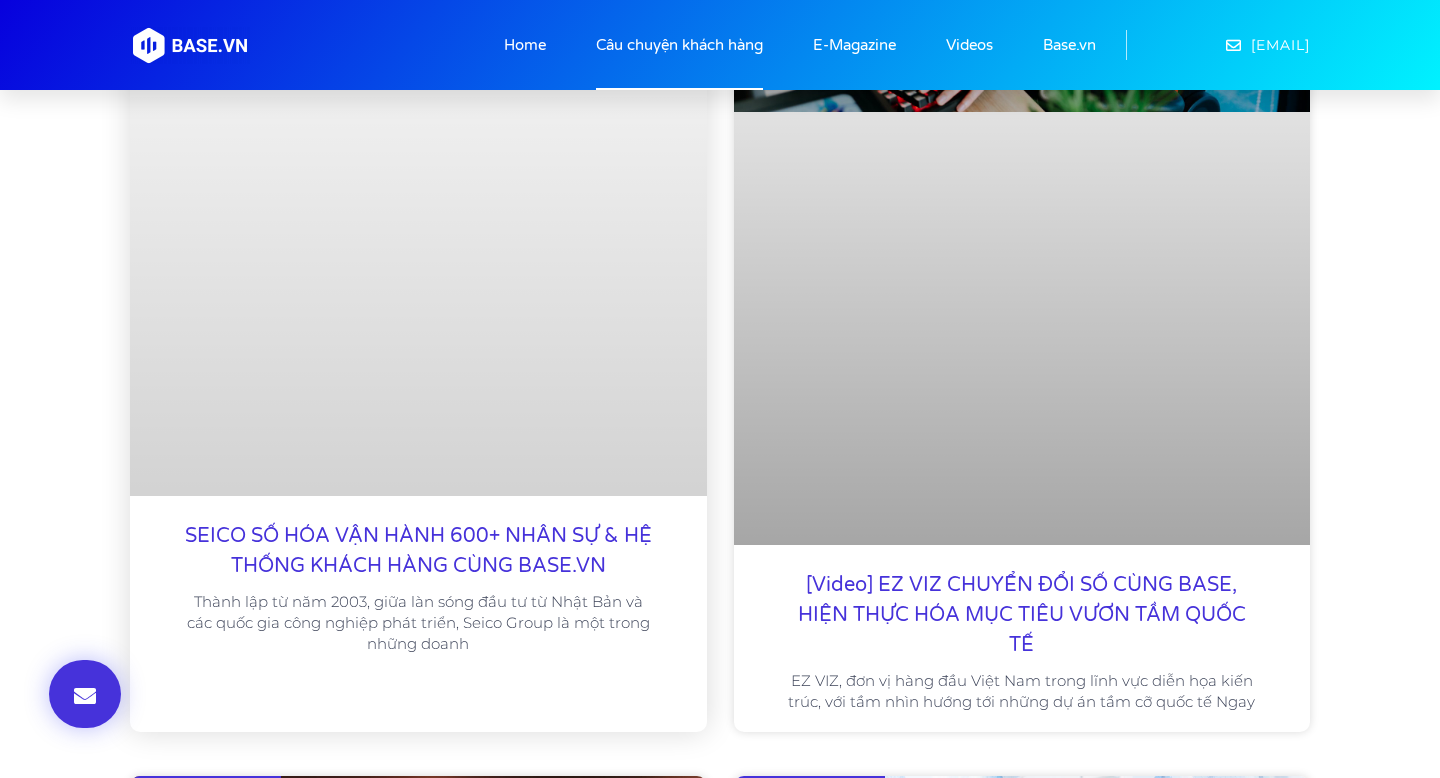 click at bounding box center [418, 87] 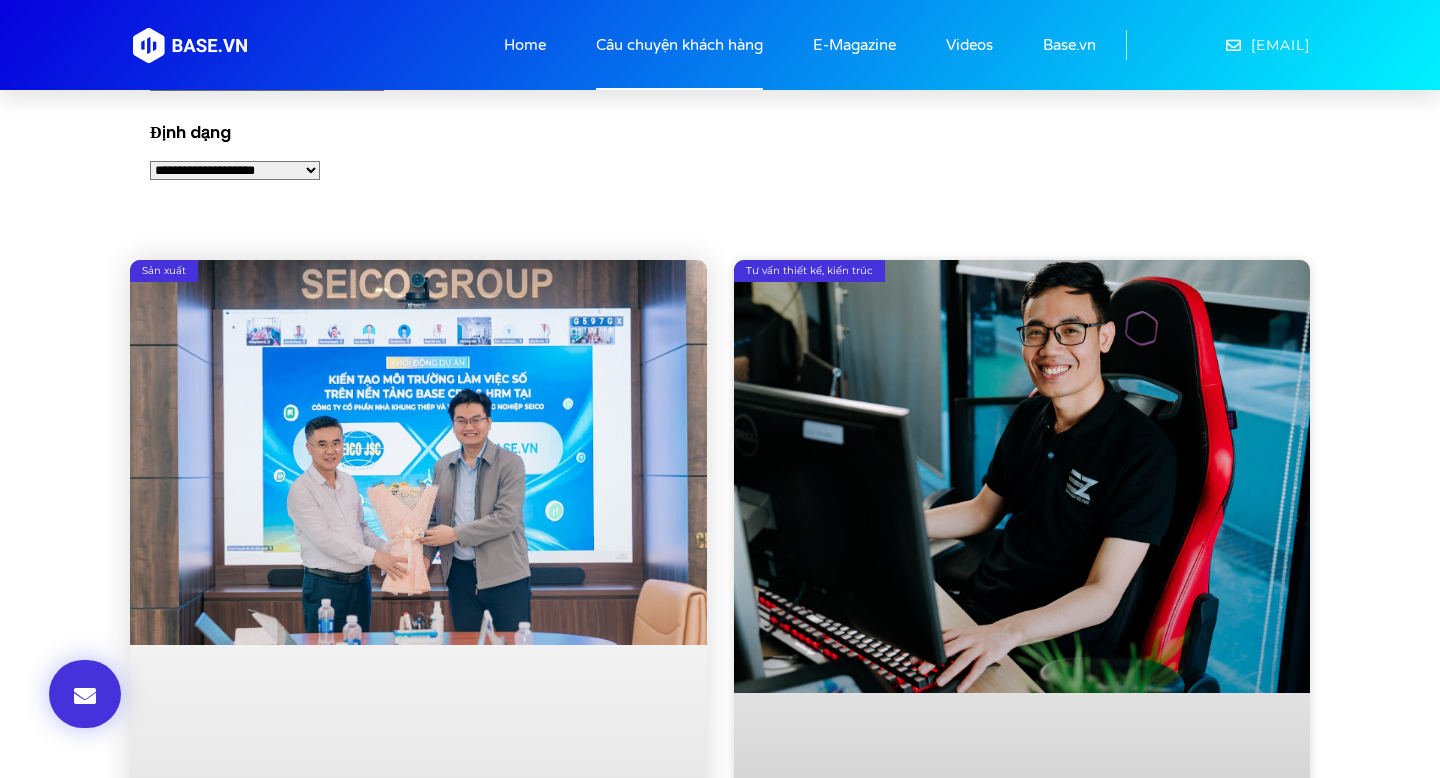 scroll, scrollTop: 590, scrollLeft: 0, axis: vertical 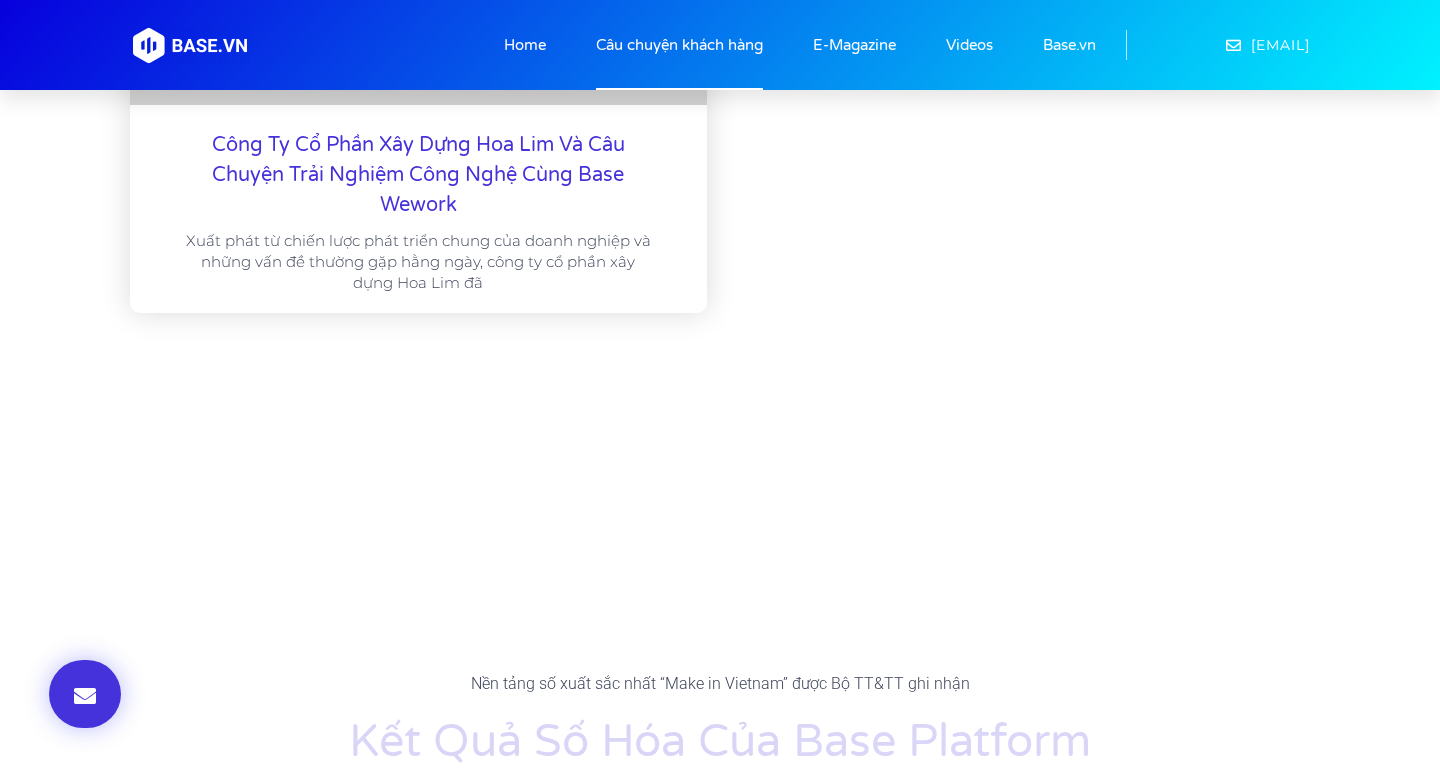 click on "Công ty Cổ phần Xây dựng Hoa Lim và câu chuyện trải nghiệm công nghệ cùng Base Wework" at bounding box center (418, 175) 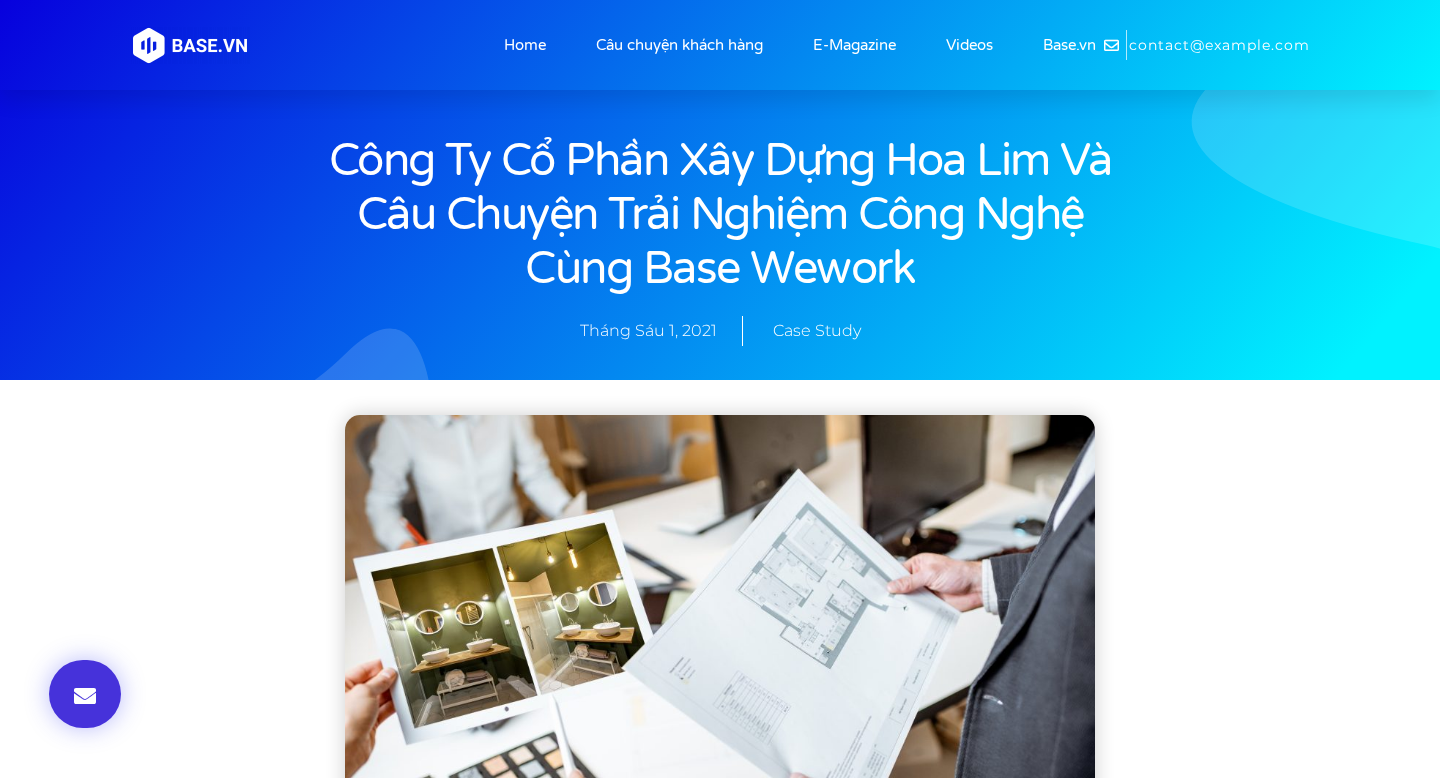 scroll, scrollTop: 0, scrollLeft: 0, axis: both 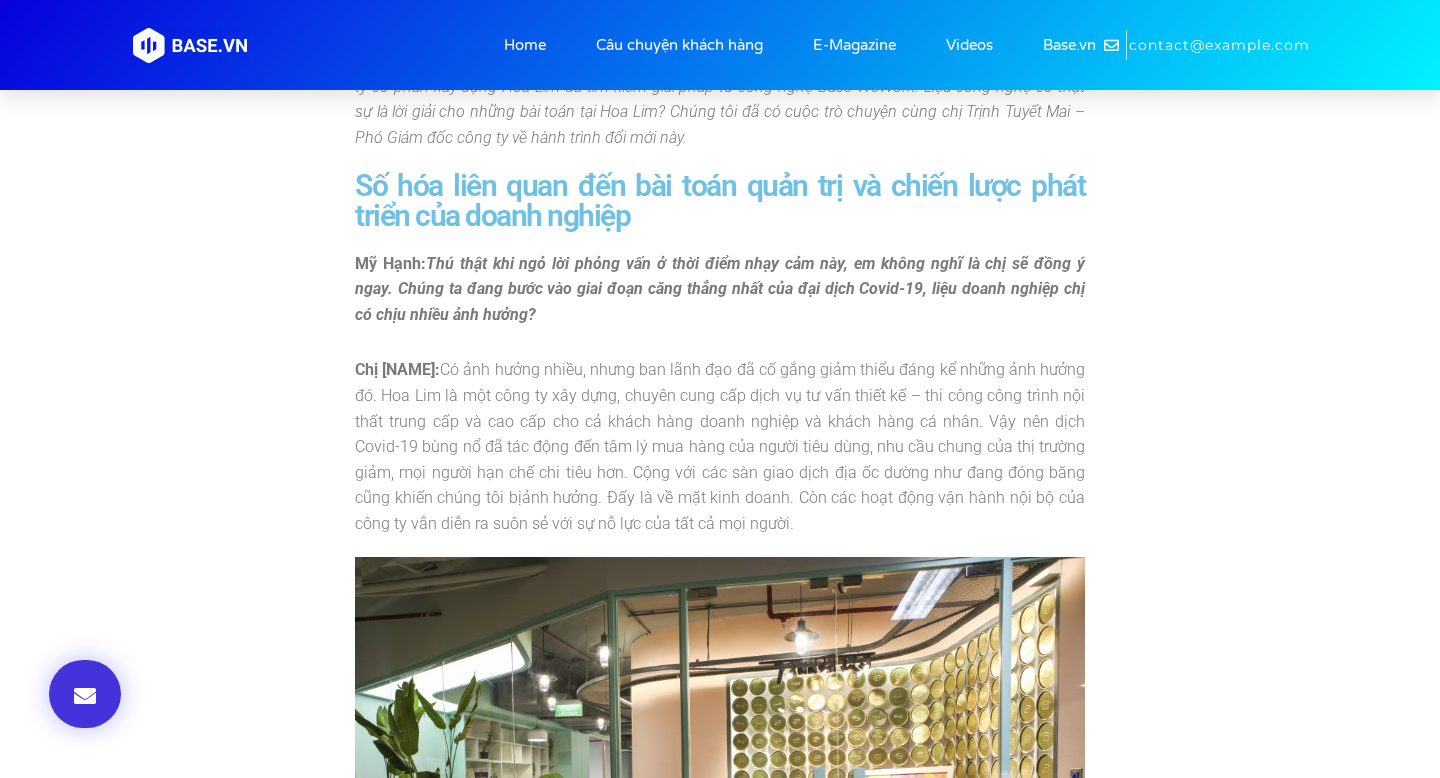click on "Thú thật khi ngỏ lời phỏng vấn ở thời điểm nhạy cảm này, em không nghĩ là chị sẽ đồng ý ngay. Chúng ta đang bước vào giai đoạn căng thẳng nhất của đại dịch Covid-19, liệu doanh nghiệp chị có chịu nhiều ảnh hưởng?" at bounding box center [720, 289] 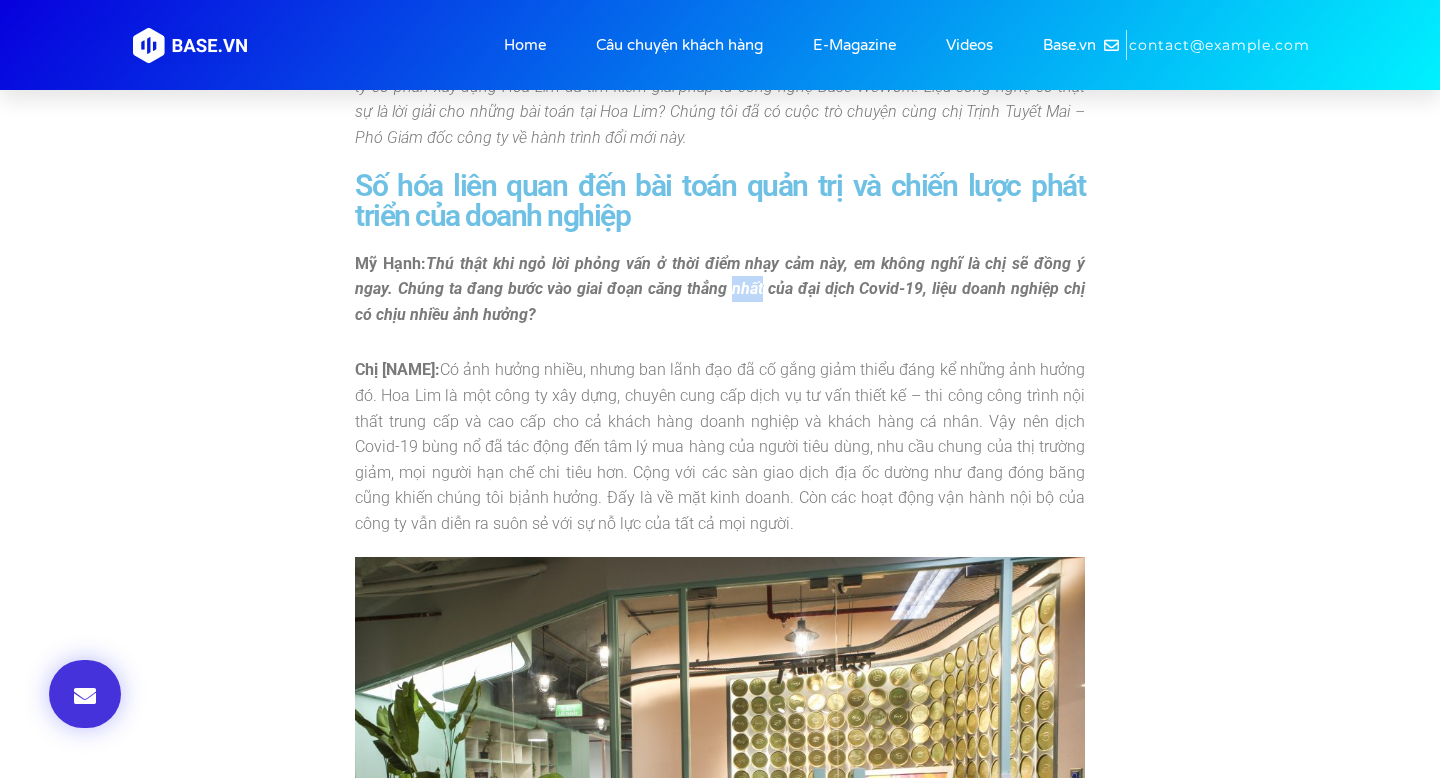 click on "Thú thật khi ngỏ lời phỏng vấn ở thời điểm nhạy cảm này, em không nghĩ là chị sẽ đồng ý ngay. Chúng ta đang bước vào giai đoạn căng thẳng nhất của đại dịch Covid-19, liệu doanh nghiệp chị có chịu nhiều ảnh hưởng?" at bounding box center (720, 289) 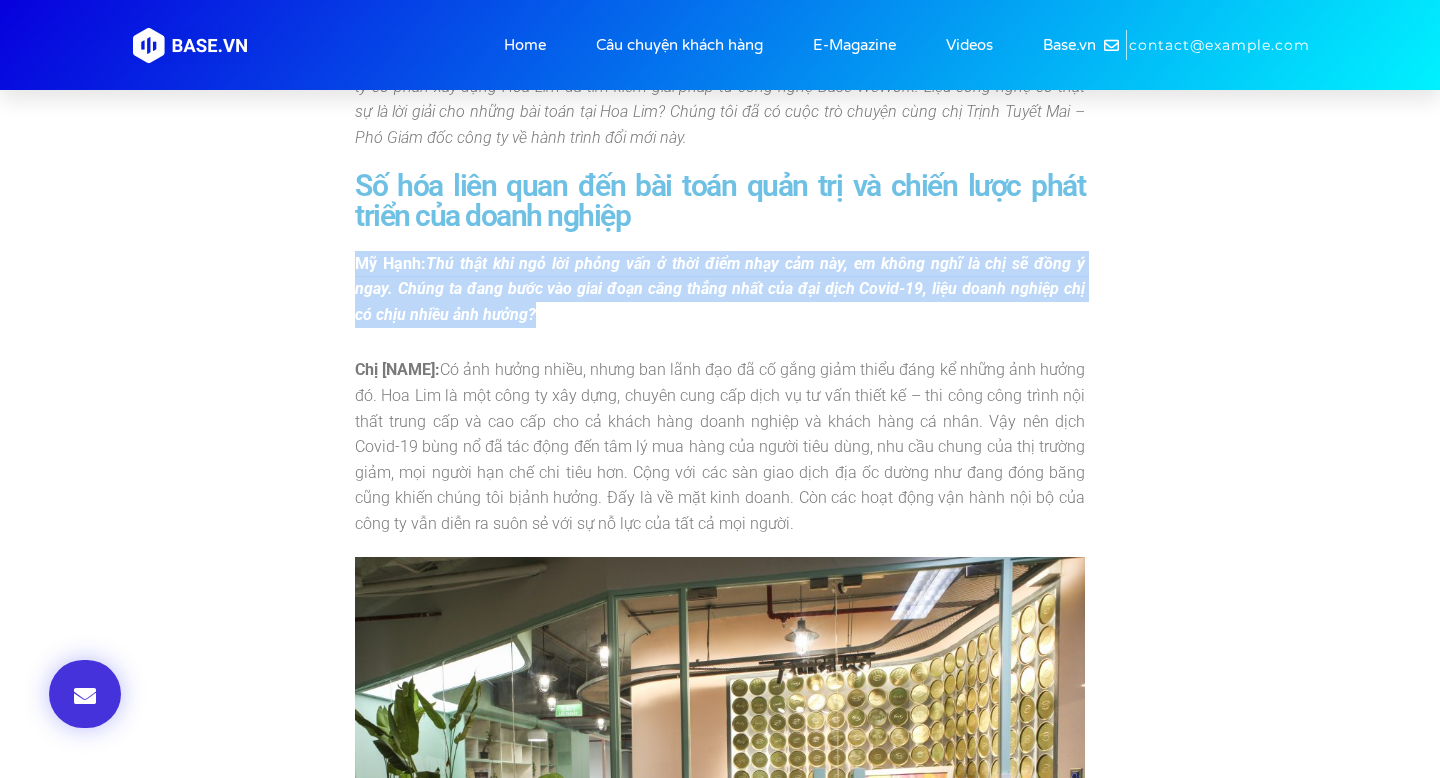 click on "Chị Trịnh Tuyết Mai: Có ảnh hưởng nhiều, nhưng ban lãnh đạo đã cố gắng giảm thiểu đáng kể những ảnh hưởng đó. Hoa Lim là một công ty xây dựng, chuyên cung cấp dịch vụ tư vấn thiết kế – thi công công trình nội thất trung cấp và cao cấp cho cả khách hàng doanh nghiệp và khách hàng cá nhân. Vậy nên dịch Covid-19 bùng nổ đã tác động đến tâm lý mua hàng của người tiêu dùng, nhu cầu chung của thị trường giảm, mọi người hạn chế chi tiêu hơn. Cộng với các sàn giao dịch địa ốc dường như đang đóng băng cũng khiến chúng tôi bịảnh hưởng. Đấy là về mặt kinh doanh. Còn các hoạt động vận hành nội bộ của công ty vẫn diễn ra suôn sẻ với sự nỗ lực của tất cả mọi người." at bounding box center [720, 446] 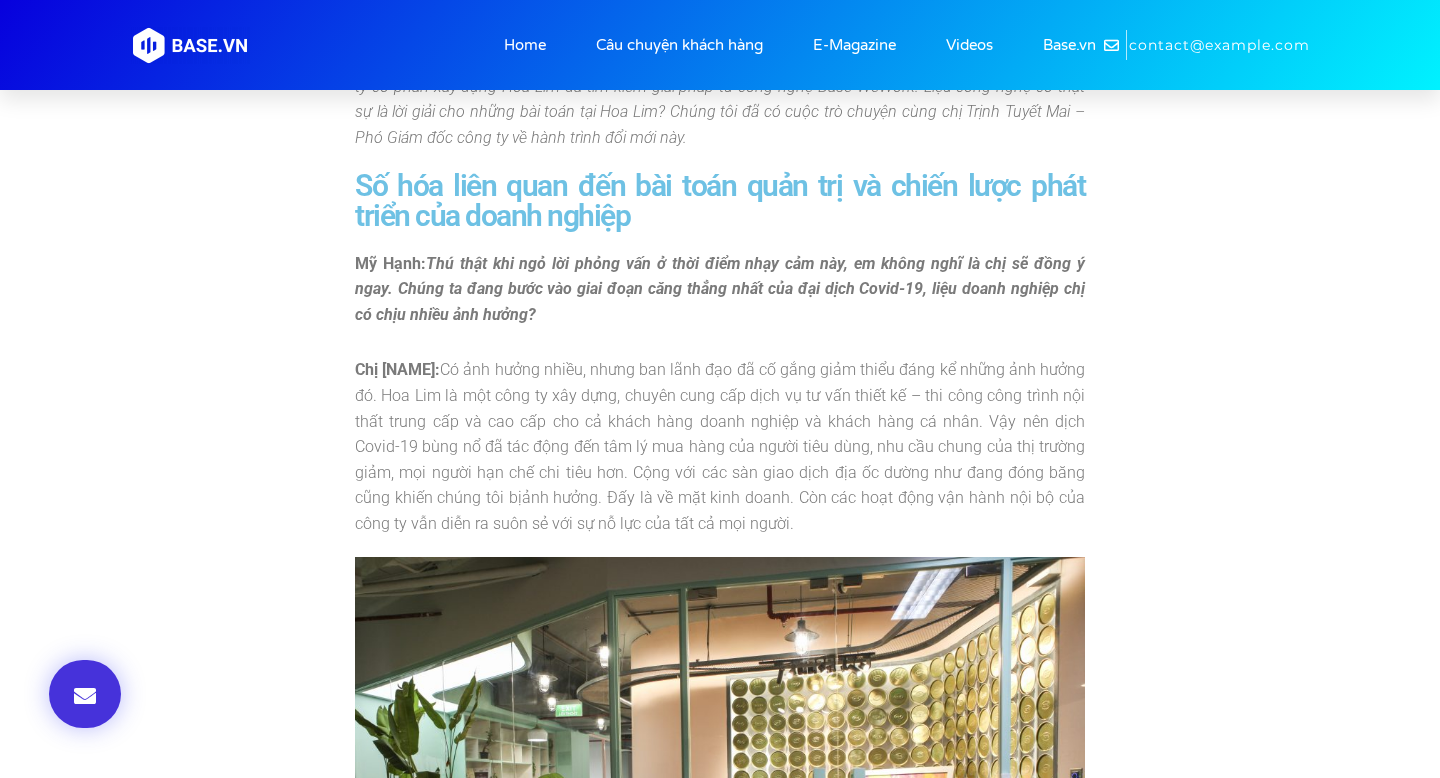 click on "Chị Trịnh Tuyết Mai: Có ảnh hưởng nhiều, nhưng ban lãnh đạo đã cố gắng giảm thiểu đáng kể những ảnh hưởng đó. Hoa Lim là một công ty xây dựng, chuyên cung cấp dịch vụ tư vấn thiết kế – thi công công trình nội thất trung cấp và cao cấp cho cả khách hàng doanh nghiệp và khách hàng cá nhân. Vậy nên dịch Covid-19 bùng nổ đã tác động đến tâm lý mua hàng của người tiêu dùng, nhu cầu chung của thị trường giảm, mọi người hạn chế chi tiêu hơn. Cộng với các sàn giao dịch địa ốc dường như đang đóng băng cũng khiến chúng tôi bịảnh hưởng. Đấy là về mặt kinh doanh. Còn các hoạt động vận hành nội bộ của công ty vẫn diễn ra suôn sẻ với sự nỗ lực của tất cả mọi người." at bounding box center (720, 446) 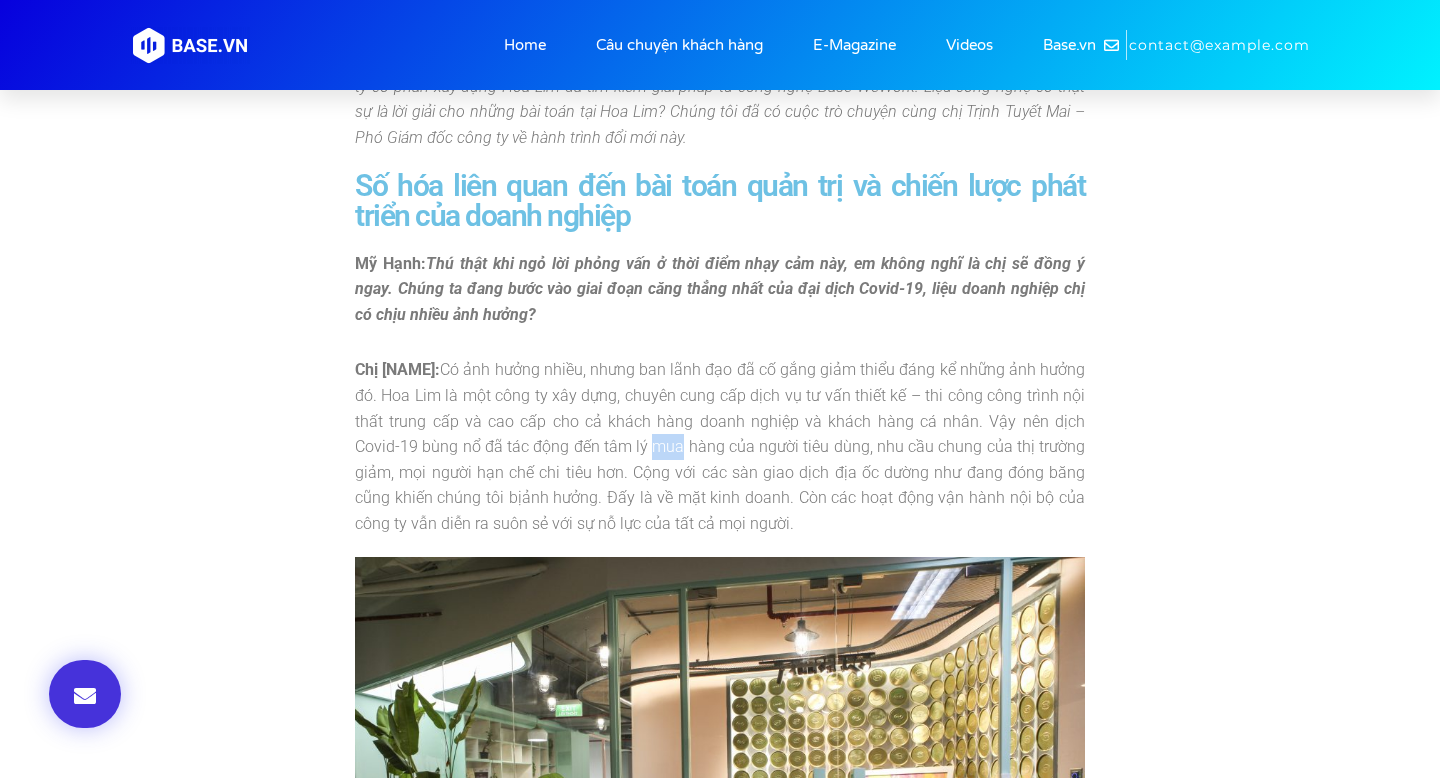 click on "Chị Trịnh Tuyết Mai: Có ảnh hưởng nhiều, nhưng ban lãnh đạo đã cố gắng giảm thiểu đáng kể những ảnh hưởng đó. Hoa Lim là một công ty xây dựng, chuyên cung cấp dịch vụ tư vấn thiết kế – thi công công trình nội thất trung cấp và cao cấp cho cả khách hàng doanh nghiệp và khách hàng cá nhân. Vậy nên dịch Covid-19 bùng nổ đã tác động đến tâm lý mua hàng của người tiêu dùng, nhu cầu chung của thị trường giảm, mọi người hạn chế chi tiêu hơn. Cộng với các sàn giao dịch địa ốc dường như đang đóng băng cũng khiến chúng tôi bịảnh hưởng. Đấy là về mặt kinh doanh. Còn các hoạt động vận hành nội bộ của công ty vẫn diễn ra suôn sẻ với sự nỗ lực của tất cả mọi người." at bounding box center (720, 446) 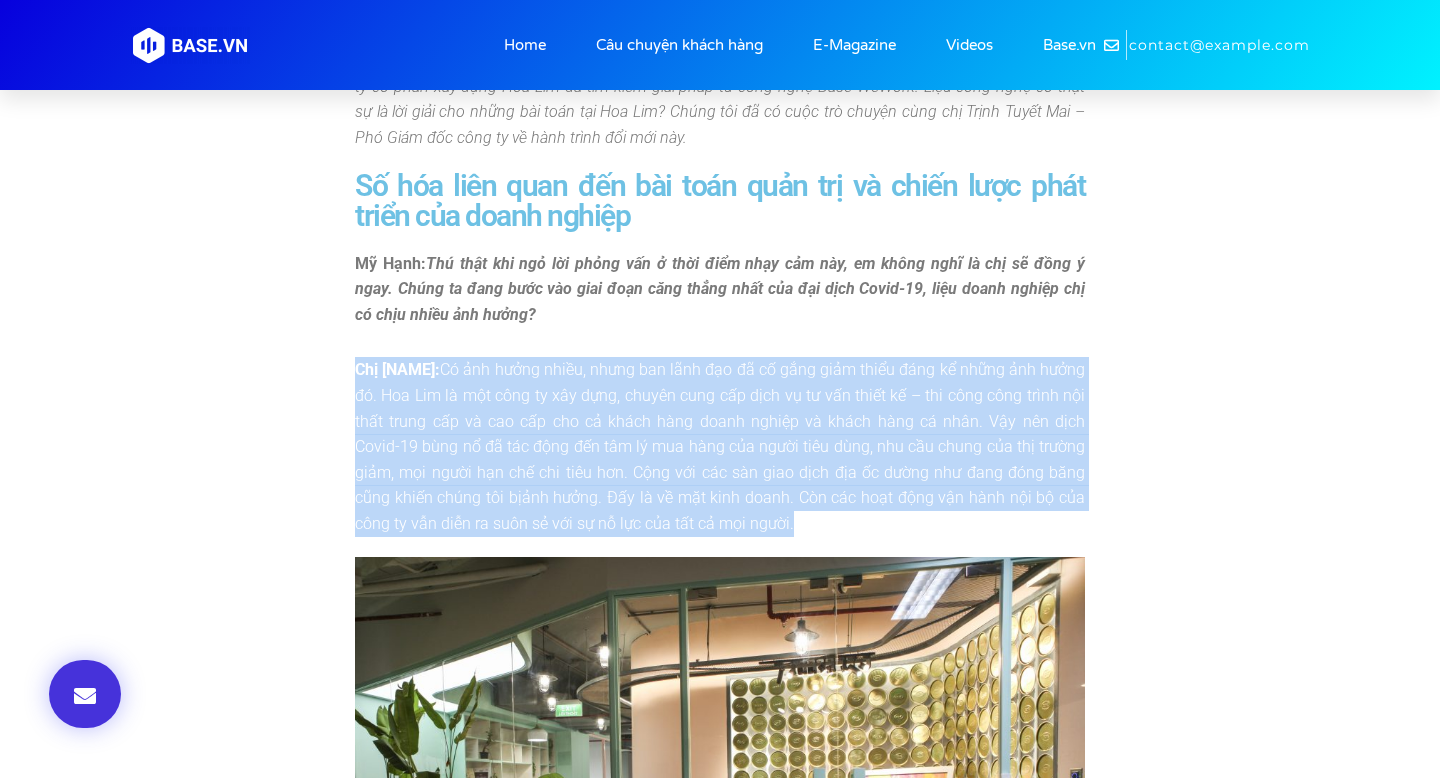 click on "Chị Trịnh Tuyết Mai: Có ảnh hưởng nhiều, nhưng ban lãnh đạo đã cố gắng giảm thiểu đáng kể những ảnh hưởng đó. Hoa Lim là một công ty xây dựng, chuyên cung cấp dịch vụ tư vấn thiết kế – thi công công trình nội thất trung cấp và cao cấp cho cả khách hàng doanh nghiệp và khách hàng cá nhân. Vậy nên dịch Covid-19 bùng nổ đã tác động đến tâm lý mua hàng của người tiêu dùng, nhu cầu chung của thị trường giảm, mọi người hạn chế chi tiêu hơn. Cộng với các sàn giao dịch địa ốc dường như đang đóng băng cũng khiến chúng tôi bịảnh hưởng. Đấy là về mặt kinh doanh. Còn các hoạt động vận hành nội bộ của công ty vẫn diễn ra suôn sẻ với sự nỗ lực của tất cả mọi người." at bounding box center (720, 446) 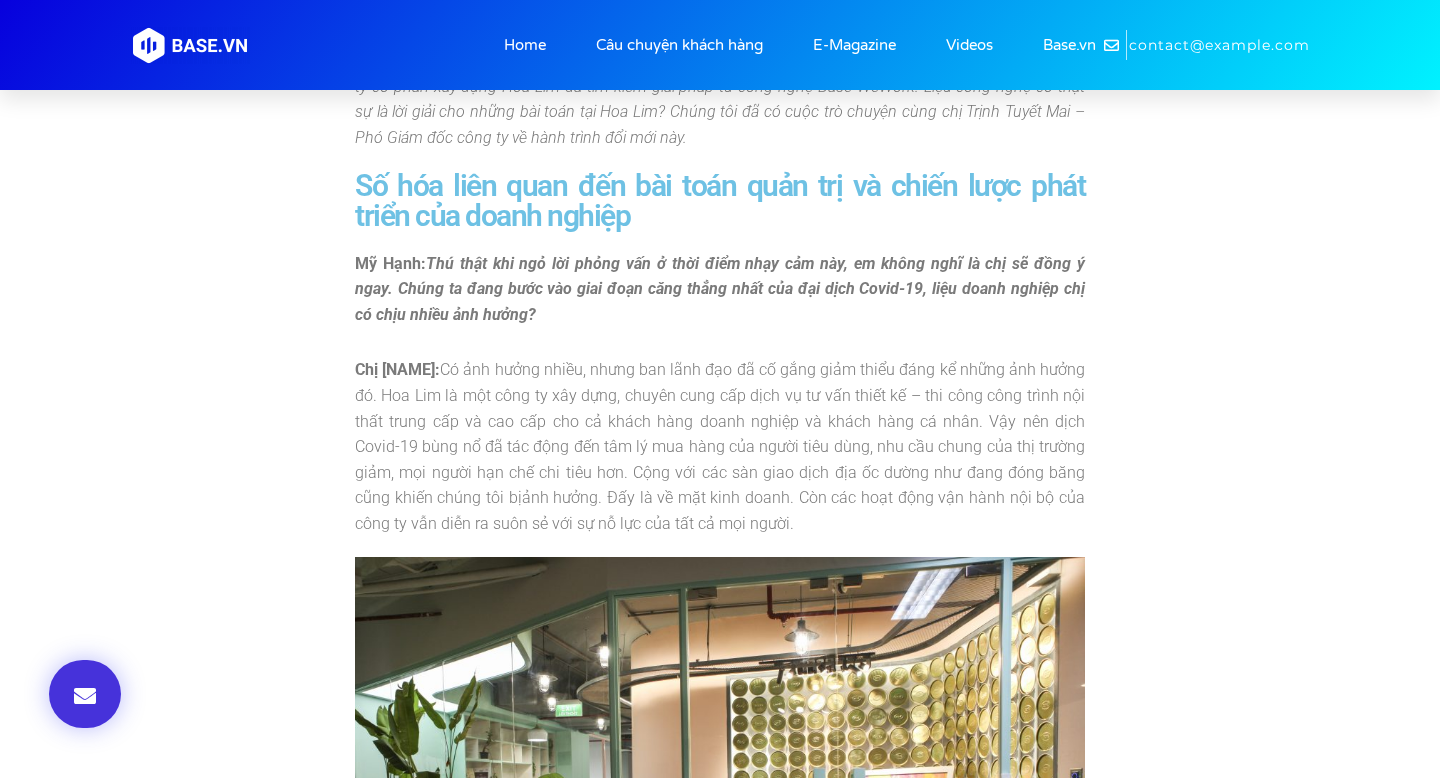 click on "Chị Trịnh Tuyết Mai: Có ảnh hưởng nhiều, nhưng ban lãnh đạo đã cố gắng giảm thiểu đáng kể những ảnh hưởng đó. Hoa Lim là một công ty xây dựng, chuyên cung cấp dịch vụ tư vấn thiết kế – thi công công trình nội thất trung cấp và cao cấp cho cả khách hàng doanh nghiệp và khách hàng cá nhân. Vậy nên dịch Covid-19 bùng nổ đã tác động đến tâm lý mua hàng của người tiêu dùng, nhu cầu chung của thị trường giảm, mọi người hạn chế chi tiêu hơn. Cộng với các sàn giao dịch địa ốc dường như đang đóng băng cũng khiến chúng tôi bịảnh hưởng. Đấy là về mặt kinh doanh. Còn các hoạt động vận hành nội bộ của công ty vẫn diễn ra suôn sẻ với sự nỗ lực của tất cả mọi người." at bounding box center [720, 446] 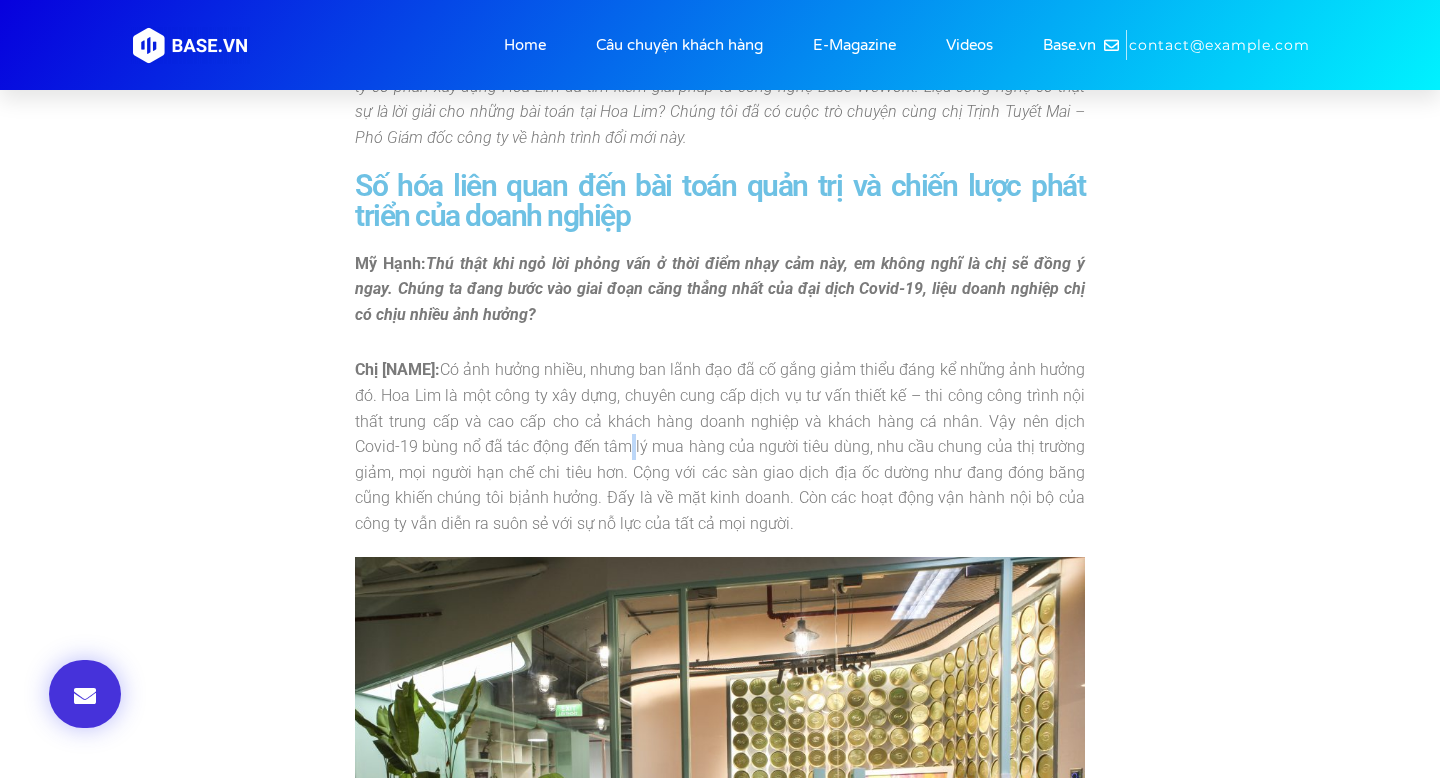 click on "Chị Trịnh Tuyết Mai: Có ảnh hưởng nhiều, nhưng ban lãnh đạo đã cố gắng giảm thiểu đáng kể những ảnh hưởng đó. Hoa Lim là một công ty xây dựng, chuyên cung cấp dịch vụ tư vấn thiết kế – thi công công trình nội thất trung cấp và cao cấp cho cả khách hàng doanh nghiệp và khách hàng cá nhân. Vậy nên dịch Covid-19 bùng nổ đã tác động đến tâm lý mua hàng của người tiêu dùng, nhu cầu chung của thị trường giảm, mọi người hạn chế chi tiêu hơn. Cộng với các sàn giao dịch địa ốc dường như đang đóng băng cũng khiến chúng tôi bịảnh hưởng. Đấy là về mặt kinh doanh. Còn các hoạt động vận hành nội bộ của công ty vẫn diễn ra suôn sẻ với sự nỗ lực của tất cả mọi người." at bounding box center (720, 446) 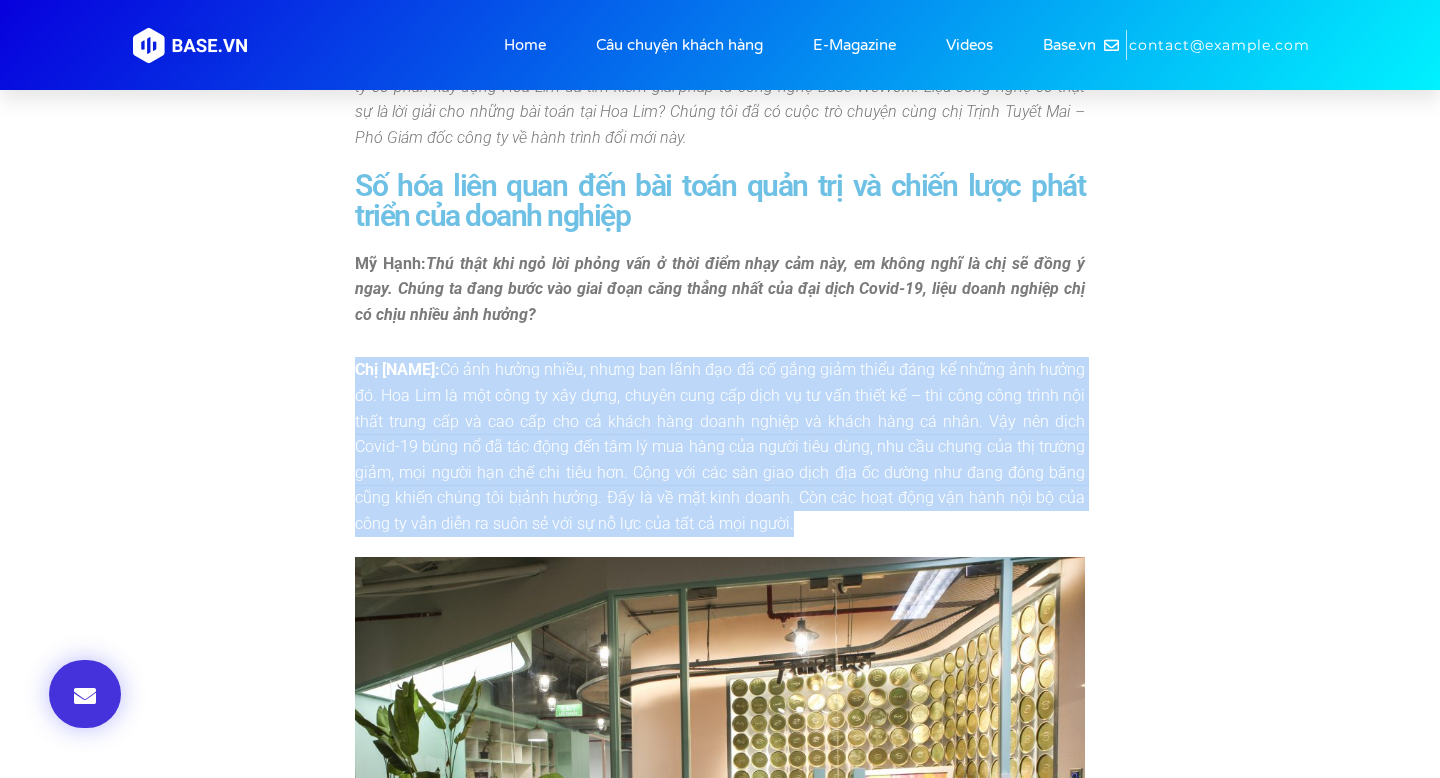 click on "Chị Trịnh Tuyết Mai: Có ảnh hưởng nhiều, nhưng ban lãnh đạo đã cố gắng giảm thiểu đáng kể những ảnh hưởng đó. Hoa Lim là một công ty xây dựng, chuyên cung cấp dịch vụ tư vấn thiết kế – thi công công trình nội thất trung cấp và cao cấp cho cả khách hàng doanh nghiệp và khách hàng cá nhân. Vậy nên dịch Covid-19 bùng nổ đã tác động đến tâm lý mua hàng của người tiêu dùng, nhu cầu chung của thị trường giảm, mọi người hạn chế chi tiêu hơn. Cộng với các sàn giao dịch địa ốc dường như đang đóng băng cũng khiến chúng tôi bịảnh hưởng. Đấy là về mặt kinh doanh. Còn các hoạt động vận hành nội bộ của công ty vẫn diễn ra suôn sẻ với sự nỗ lực của tất cả mọi người." at bounding box center (720, 446) 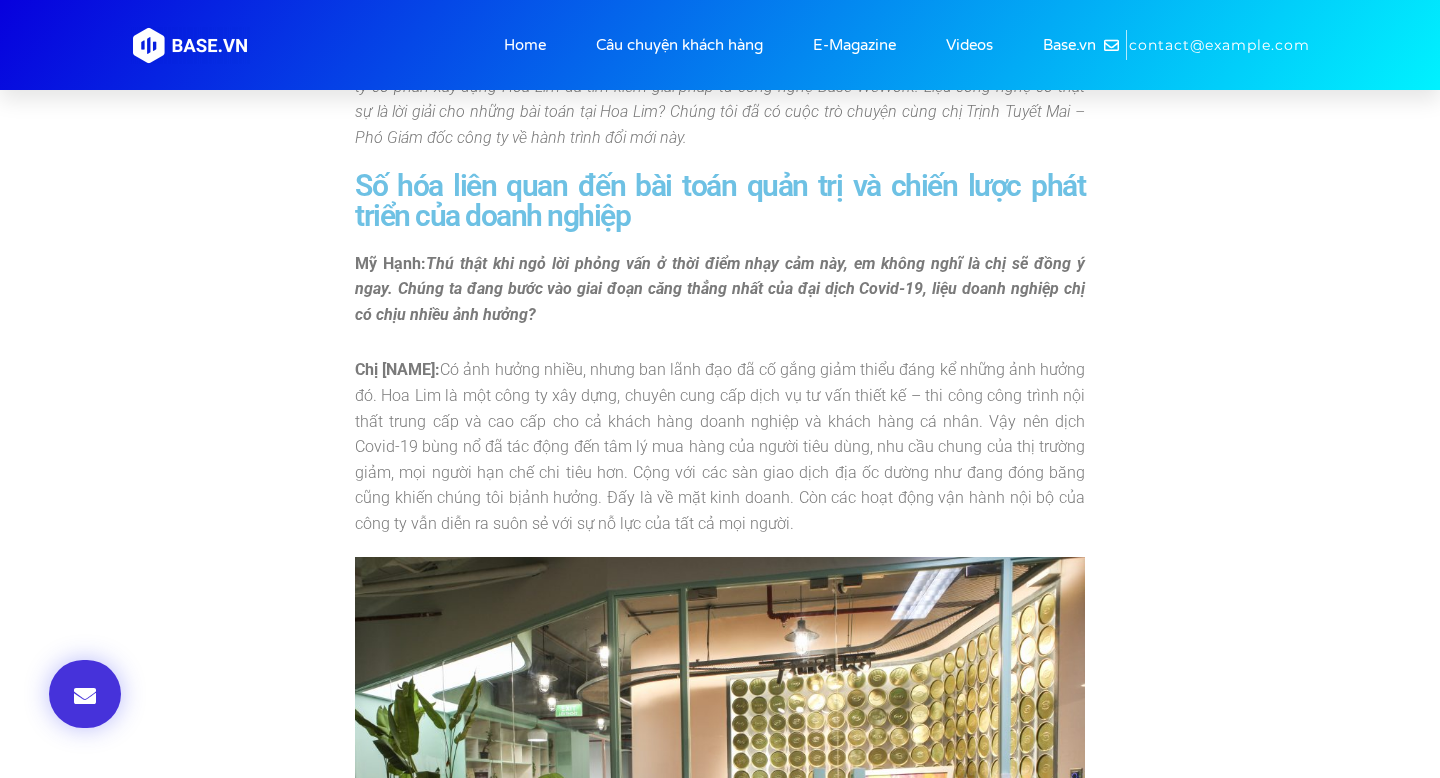 click on "Chị Trịnh Tuyết Mai: Có ảnh hưởng nhiều, nhưng ban lãnh đạo đã cố gắng giảm thiểu đáng kể những ảnh hưởng đó. Hoa Lim là một công ty xây dựng, chuyên cung cấp dịch vụ tư vấn thiết kế – thi công công trình nội thất trung cấp và cao cấp cho cả khách hàng doanh nghiệp và khách hàng cá nhân. Vậy nên dịch Covid-19 bùng nổ đã tác động đến tâm lý mua hàng của người tiêu dùng, nhu cầu chung của thị trường giảm, mọi người hạn chế chi tiêu hơn. Cộng với các sàn giao dịch địa ốc dường như đang đóng băng cũng khiến chúng tôi bịảnh hưởng. Đấy là về mặt kinh doanh. Còn các hoạt động vận hành nội bộ của công ty vẫn diễn ra suôn sẻ với sự nỗ lực của tất cả mọi người." at bounding box center (720, 446) 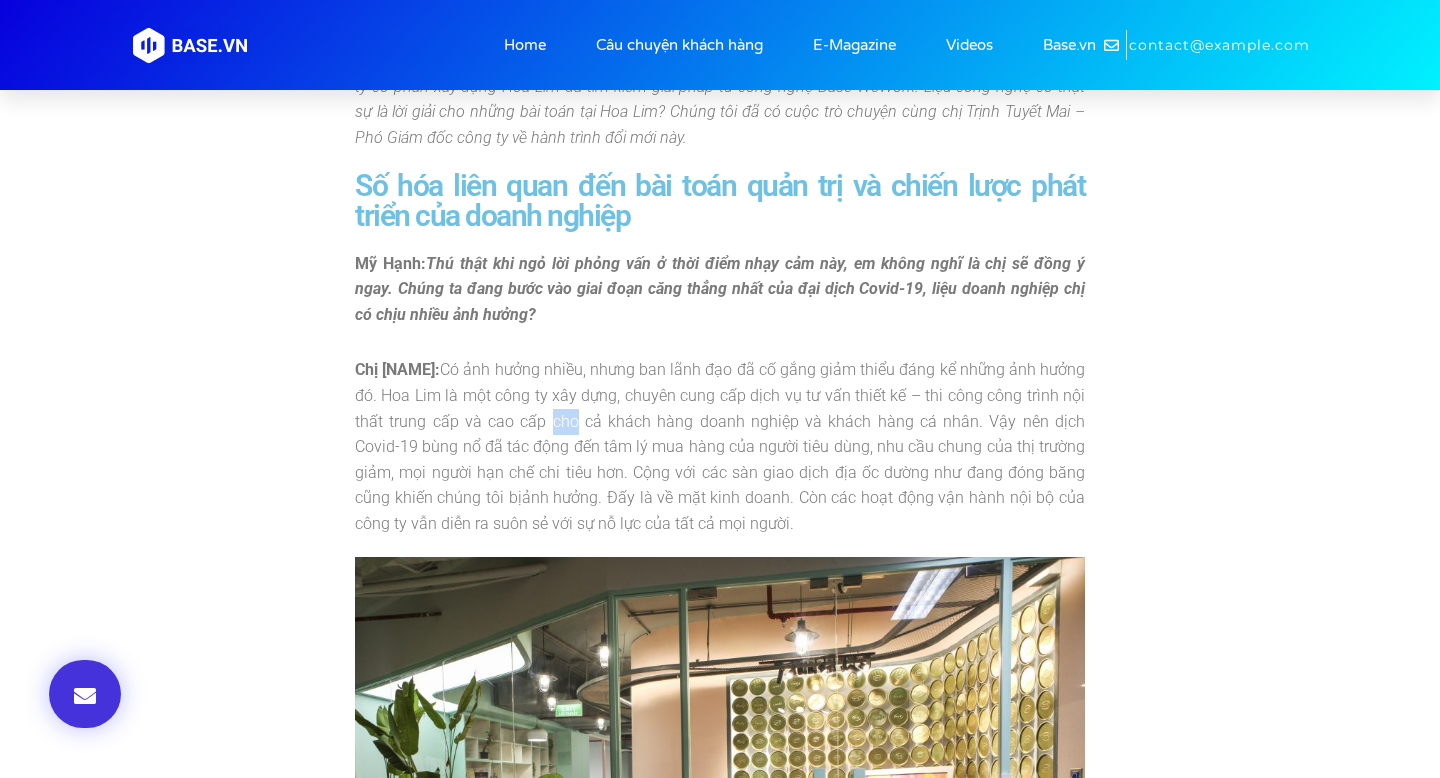 click on "Chị Trịnh Tuyết Mai: Có ảnh hưởng nhiều, nhưng ban lãnh đạo đã cố gắng giảm thiểu đáng kể những ảnh hưởng đó. Hoa Lim là một công ty xây dựng, chuyên cung cấp dịch vụ tư vấn thiết kế – thi công công trình nội thất trung cấp và cao cấp cho cả khách hàng doanh nghiệp và khách hàng cá nhân. Vậy nên dịch Covid-19 bùng nổ đã tác động đến tâm lý mua hàng của người tiêu dùng, nhu cầu chung của thị trường giảm, mọi người hạn chế chi tiêu hơn. Cộng với các sàn giao dịch địa ốc dường như đang đóng băng cũng khiến chúng tôi bịảnh hưởng. Đấy là về mặt kinh doanh. Còn các hoạt động vận hành nội bộ của công ty vẫn diễn ra suôn sẻ với sự nỗ lực của tất cả mọi người." at bounding box center [720, 446] 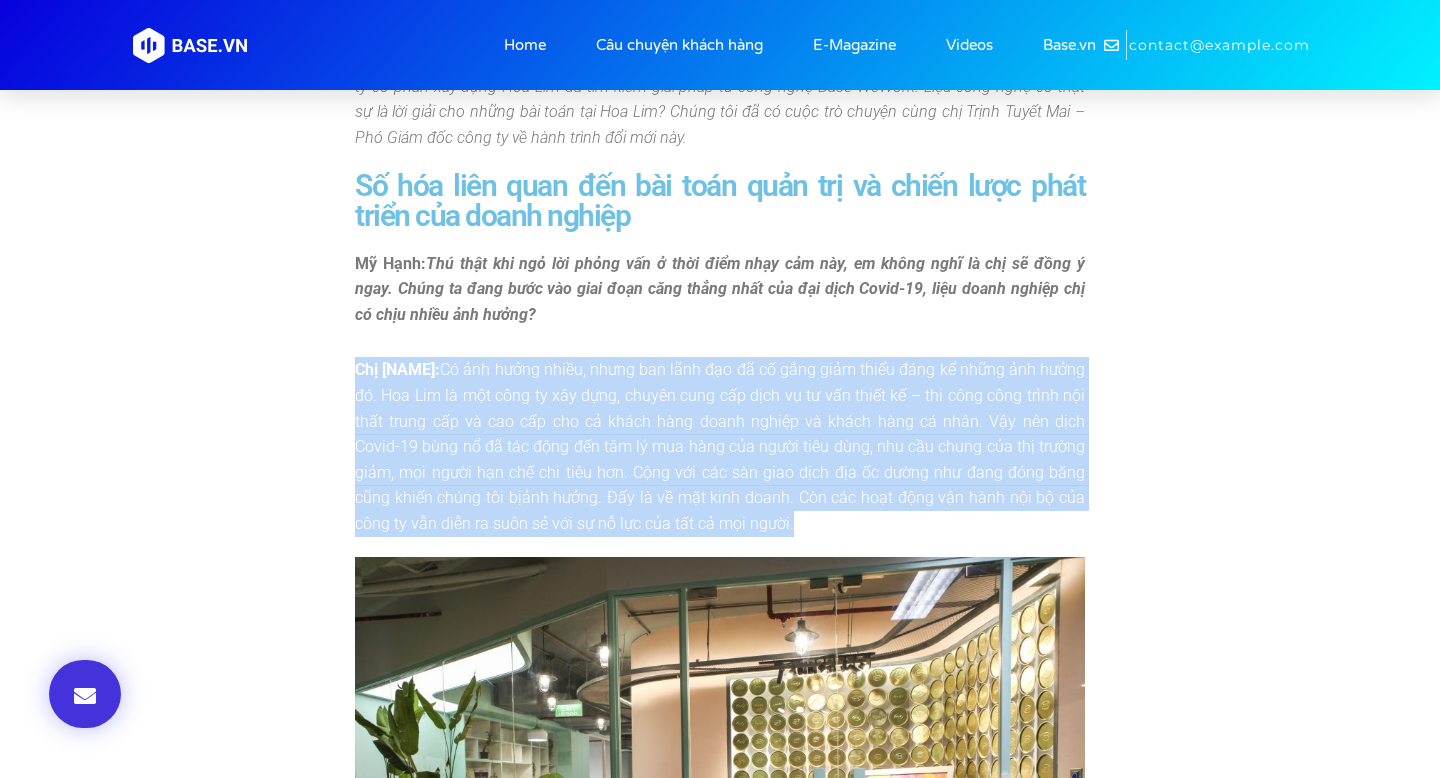 click on "Chị Trịnh Tuyết Mai: Có ảnh hưởng nhiều, nhưng ban lãnh đạo đã cố gắng giảm thiểu đáng kể những ảnh hưởng đó. Hoa Lim là một công ty xây dựng, chuyên cung cấp dịch vụ tư vấn thiết kế – thi công công trình nội thất trung cấp và cao cấp cho cả khách hàng doanh nghiệp và khách hàng cá nhân. Vậy nên dịch Covid-19 bùng nổ đã tác động đến tâm lý mua hàng của người tiêu dùng, nhu cầu chung của thị trường giảm, mọi người hạn chế chi tiêu hơn. Cộng với các sàn giao dịch địa ốc dường như đang đóng băng cũng khiến chúng tôi bịảnh hưởng. Đấy là về mặt kinh doanh. Còn các hoạt động vận hành nội bộ của công ty vẫn diễn ra suôn sẻ với sự nỗ lực của tất cả mọi người." at bounding box center (720, 446) 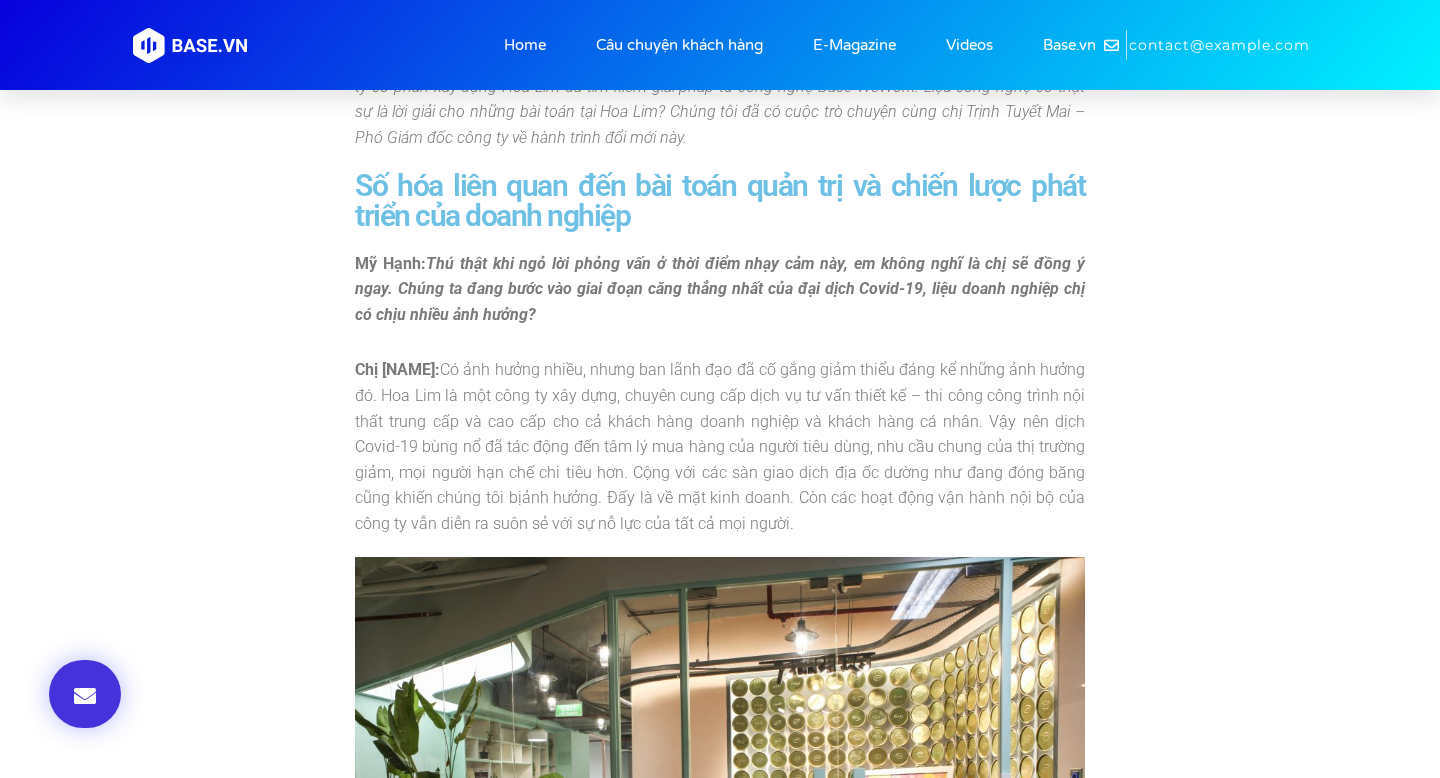click on "Chị Trịnh Tuyết Mai: Có ảnh hưởng nhiều, nhưng ban lãnh đạo đã cố gắng giảm thiểu đáng kể những ảnh hưởng đó. Hoa Lim là một công ty xây dựng, chuyên cung cấp dịch vụ tư vấn thiết kế – thi công công trình nội thất trung cấp và cao cấp cho cả khách hàng doanh nghiệp và khách hàng cá nhân. Vậy nên dịch Covid-19 bùng nổ đã tác động đến tâm lý mua hàng của người tiêu dùng, nhu cầu chung của thị trường giảm, mọi người hạn chế chi tiêu hơn. Cộng với các sàn giao dịch địa ốc dường như đang đóng băng cũng khiến chúng tôi bịảnh hưởng. Đấy là về mặt kinh doanh. Còn các hoạt động vận hành nội bộ của công ty vẫn diễn ra suôn sẻ với sự nỗ lực của tất cả mọi người." at bounding box center [720, 446] 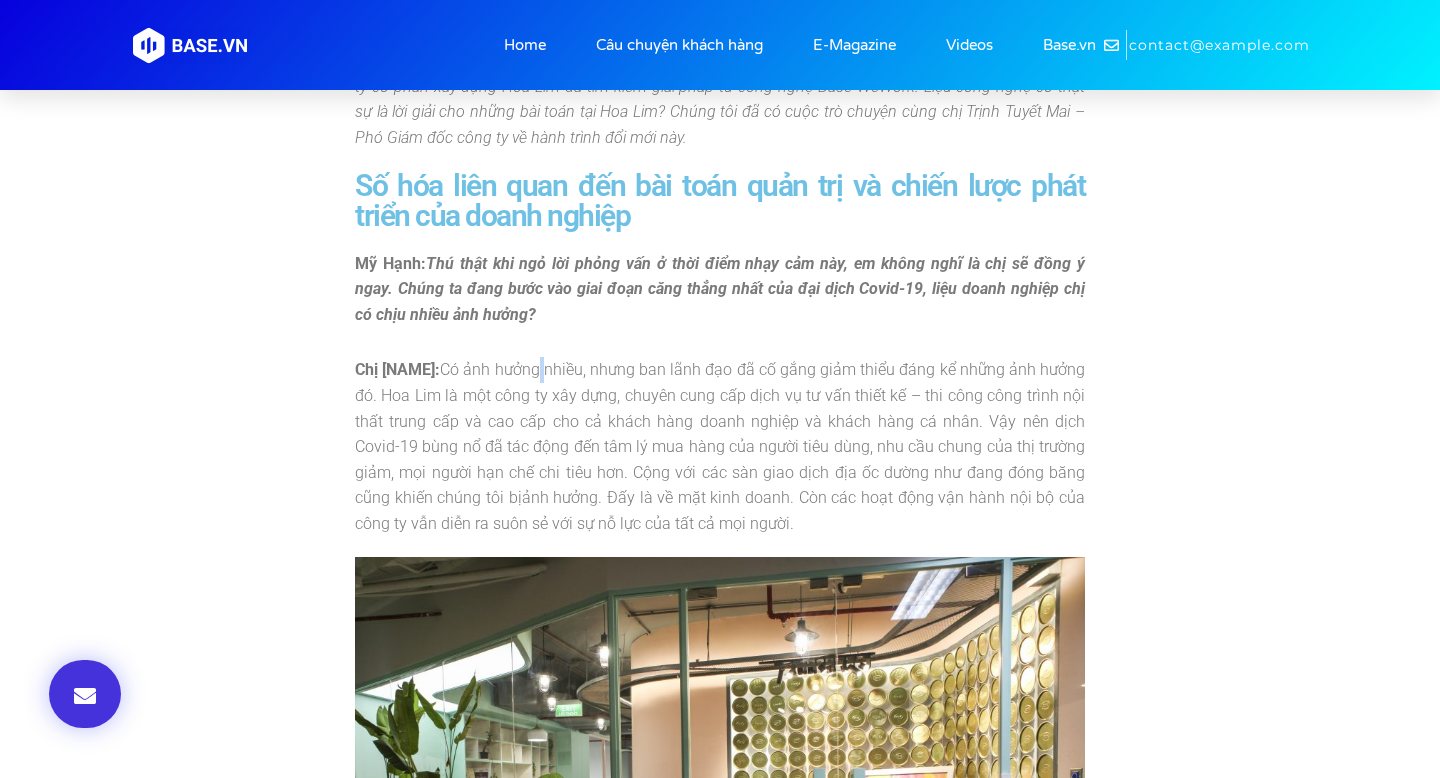 click on "Chị Trịnh Tuyết Mai: Có ảnh hưởng nhiều, nhưng ban lãnh đạo đã cố gắng giảm thiểu đáng kể những ảnh hưởng đó. Hoa Lim là một công ty xây dựng, chuyên cung cấp dịch vụ tư vấn thiết kế – thi công công trình nội thất trung cấp và cao cấp cho cả khách hàng doanh nghiệp và khách hàng cá nhân. Vậy nên dịch Covid-19 bùng nổ đã tác động đến tâm lý mua hàng của người tiêu dùng, nhu cầu chung của thị trường giảm, mọi người hạn chế chi tiêu hơn. Cộng với các sàn giao dịch địa ốc dường như đang đóng băng cũng khiến chúng tôi bịảnh hưởng. Đấy là về mặt kinh doanh. Còn các hoạt động vận hành nội bộ của công ty vẫn diễn ra suôn sẻ với sự nỗ lực của tất cả mọi người." at bounding box center [720, 446] 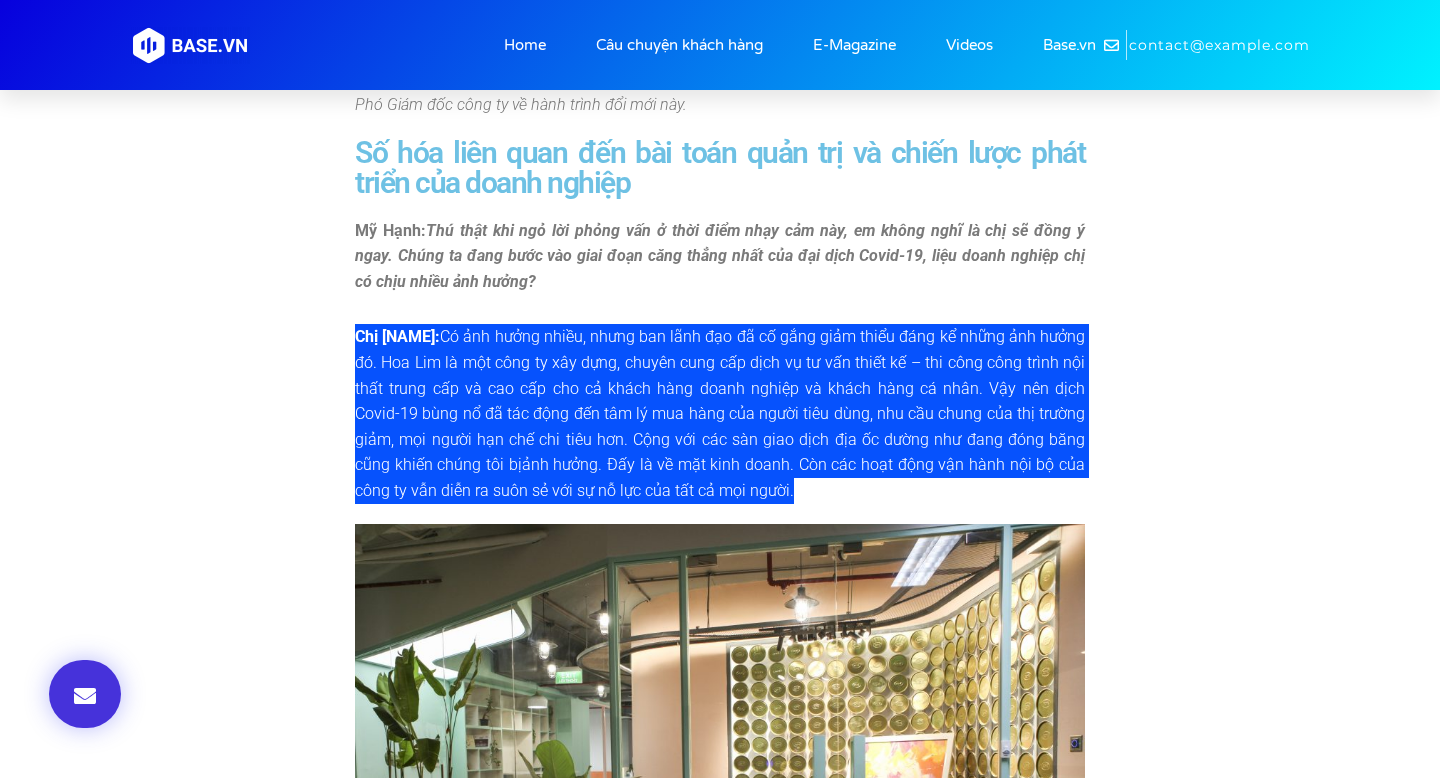 scroll, scrollTop: 1163, scrollLeft: 0, axis: vertical 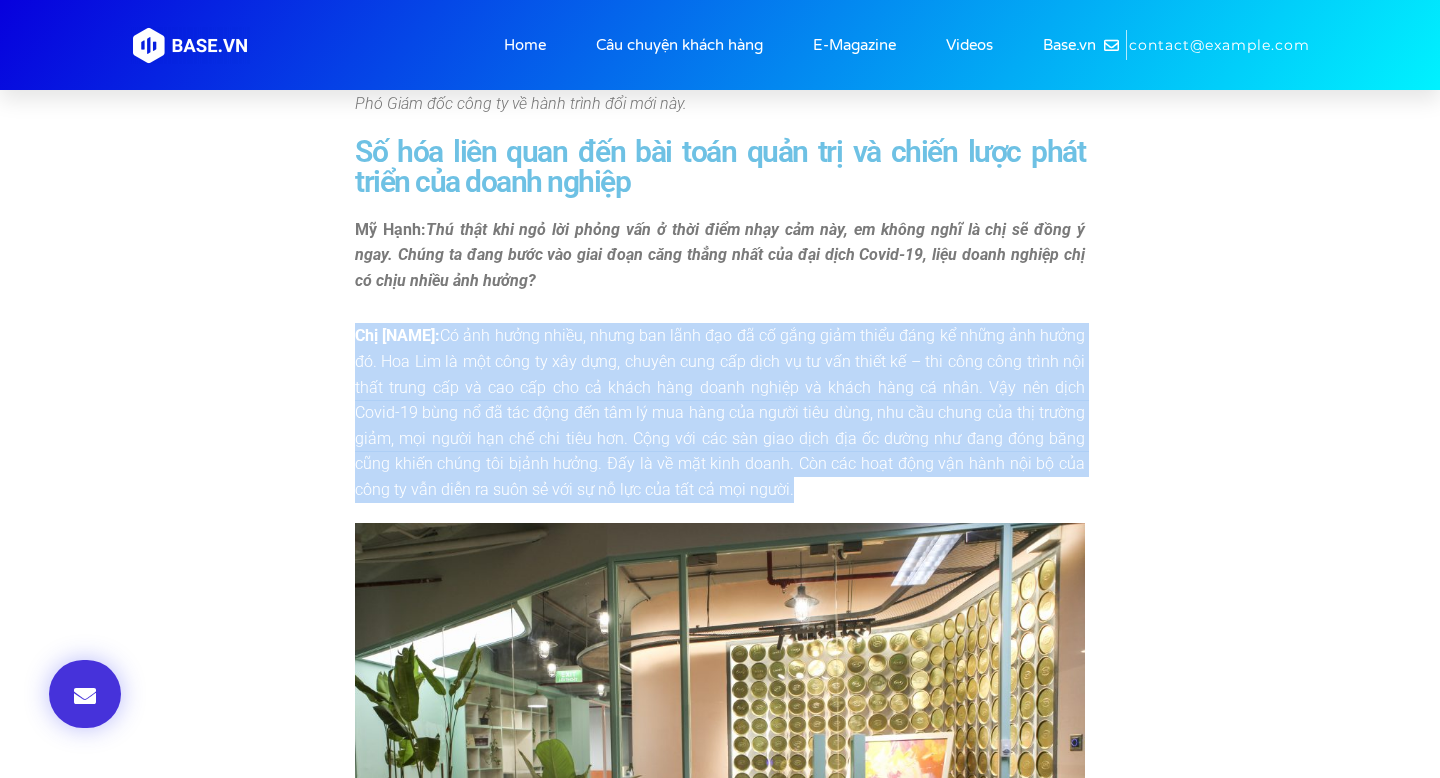 click on "[NAME]: Thú thật khi ngỏ lời phỏng vấn ở thời điểm nhạy cảm này, em không nghĩ là chị sẽ đồng ý ngay. Chúng ta đang bước vào giai đoạn căng thẳng nhất của đại dịch Covid-19, liệu doanh nghiệp chị có chịu nhiều ảnh hưởng? Chị [NAME]:" at bounding box center [720, 360] 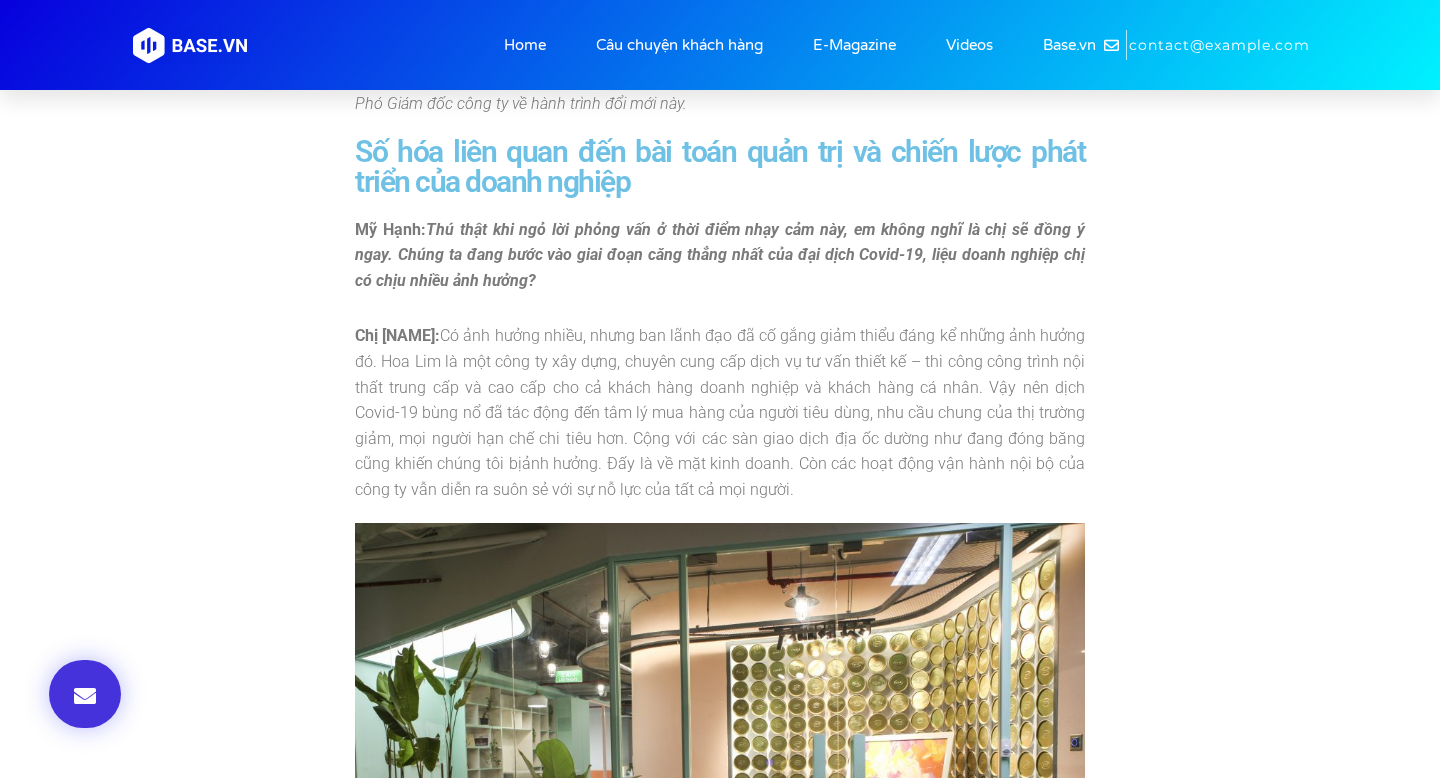 click on "[NAME]: Thú thật khi ngỏ lời phỏng vấn ở thời điểm nhạy cảm này, em không nghĩ là chị sẽ đồng ý ngay. Chúng ta đang bước vào giai đoạn căng thẳng nhất của đại dịch Covid-19, liệu doanh nghiệp chị có chịu nhiều ảnh hưởng? Chị [NAME]:" at bounding box center (720, 360) 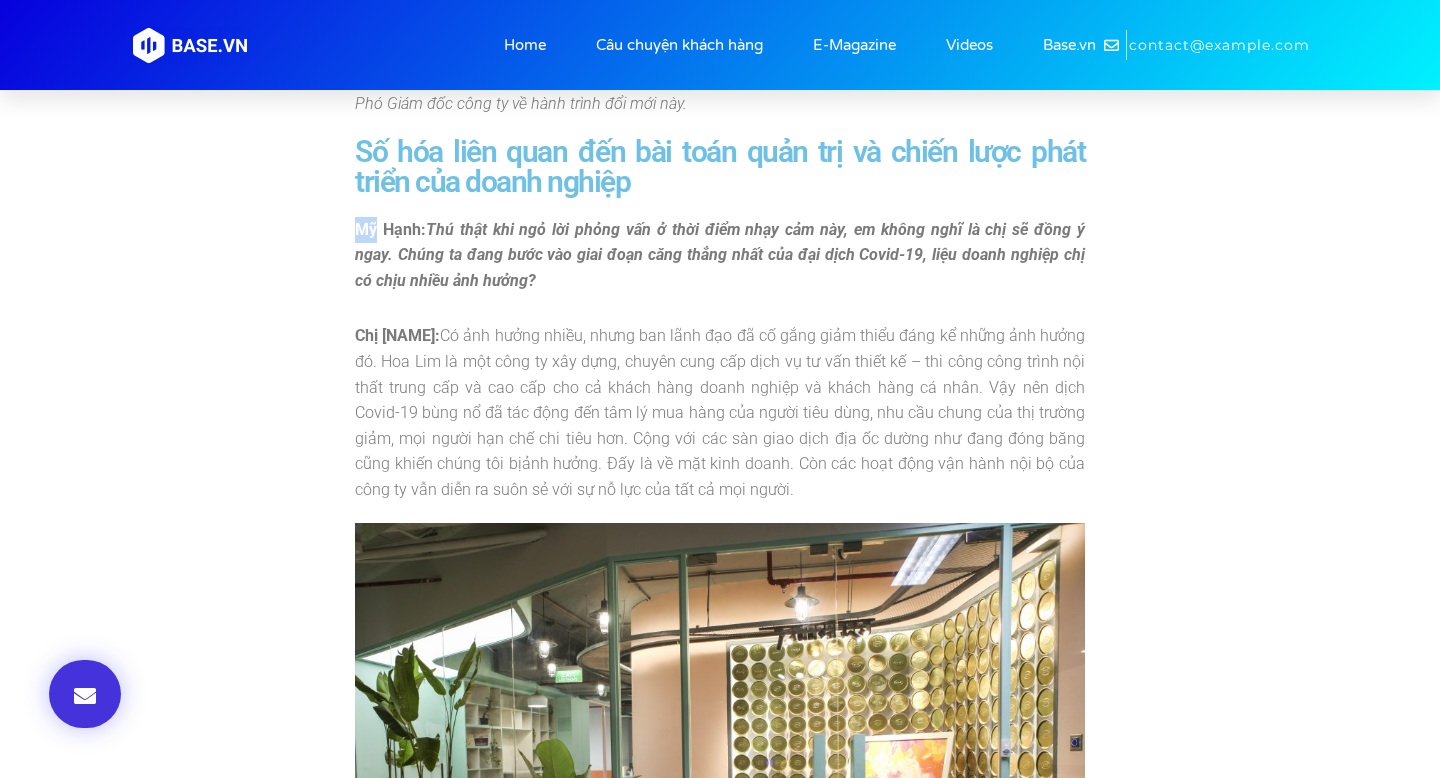 click on "[NAME]: Thú thật khi ngỏ lời phỏng vấn ở thời điểm nhạy cảm này, em không nghĩ là chị sẽ đồng ý ngay. Chúng ta đang bước vào giai đoạn căng thẳng nhất của đại dịch Covid-19, liệu doanh nghiệp chị có chịu nhiều ảnh hưởng? Chị [NAME]:" at bounding box center [720, 360] 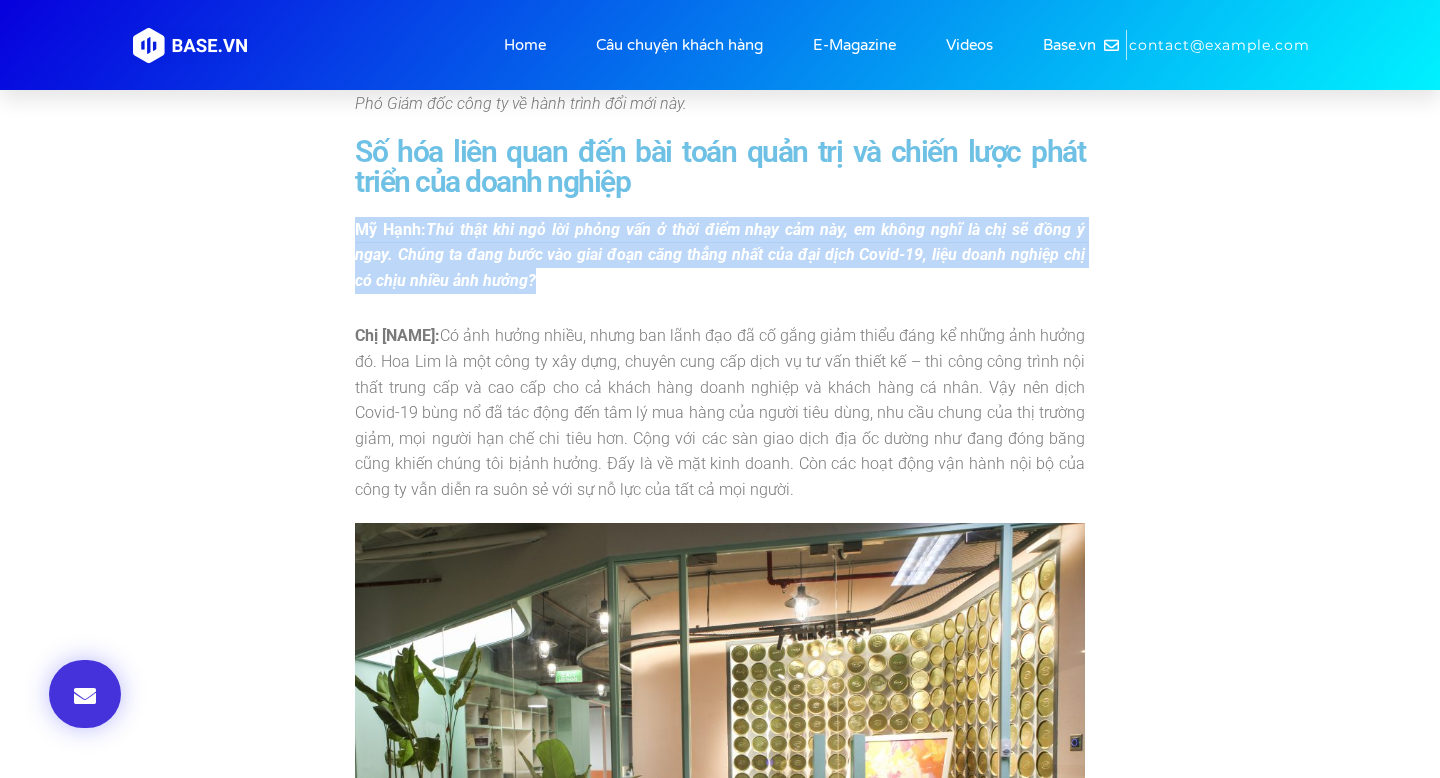 click on "Mỹ Hạnh: Thú thật khi ngỏ lời phỏng vấn ở thời điểm nhạy cảm này, em không nghĩ là chị sẽ đồng ý ngay. Chúng ta đang bước vào giai đoạn căng thẳng nhất của đại dịch Covid-19, liệu doanh nghiệp chị có chịu nhiều ảnh hưởng?" at bounding box center [720, 255] 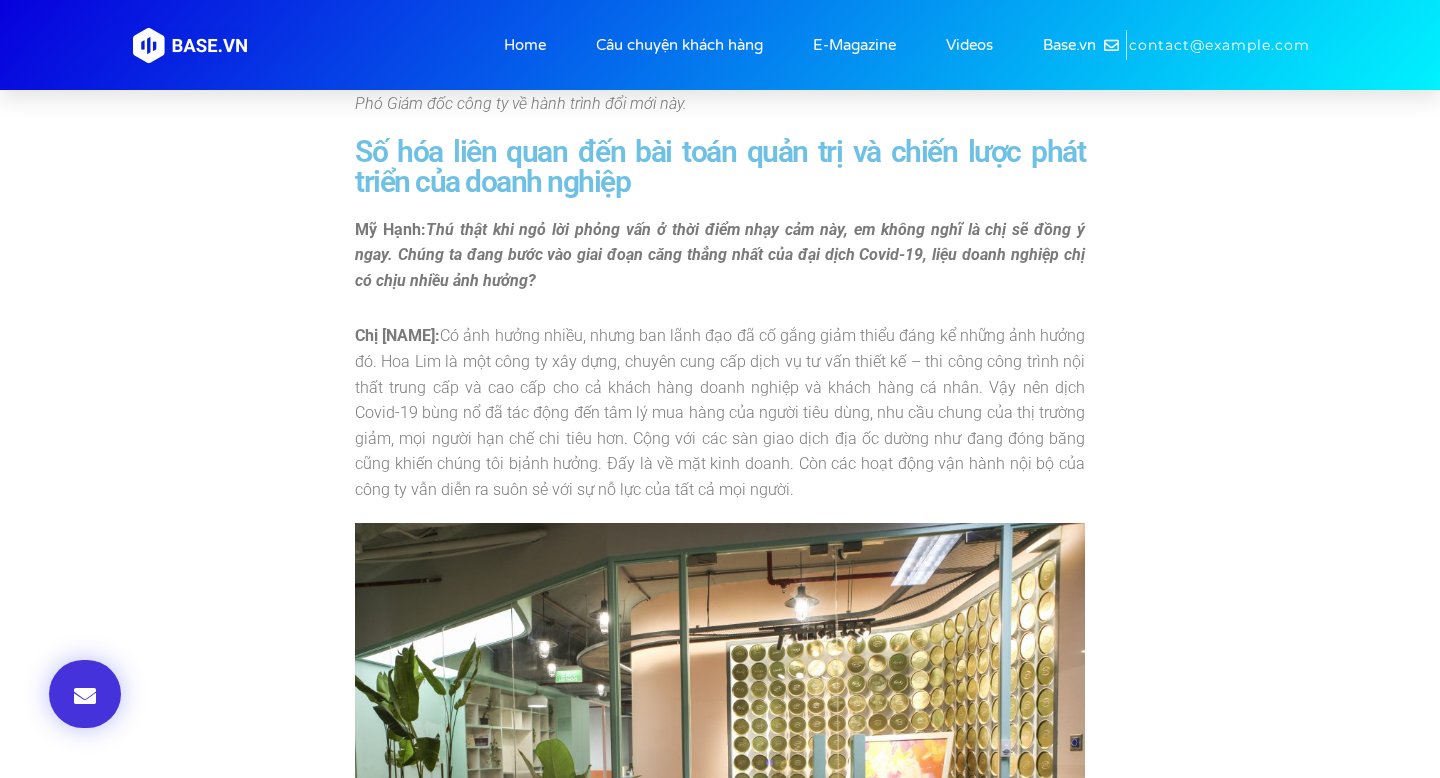 click on "Mỹ Hạnh: Thú thật khi ngỏ lời phỏng vấn ở thời điểm nhạy cảm này, em không nghĩ là chị sẽ đồng ý ngay. Chúng ta đang bước vào giai đoạn căng thẳng nhất của đại dịch Covid-19, liệu doanh nghiệp chị có chịu nhiều ảnh hưởng?" at bounding box center (720, 255) 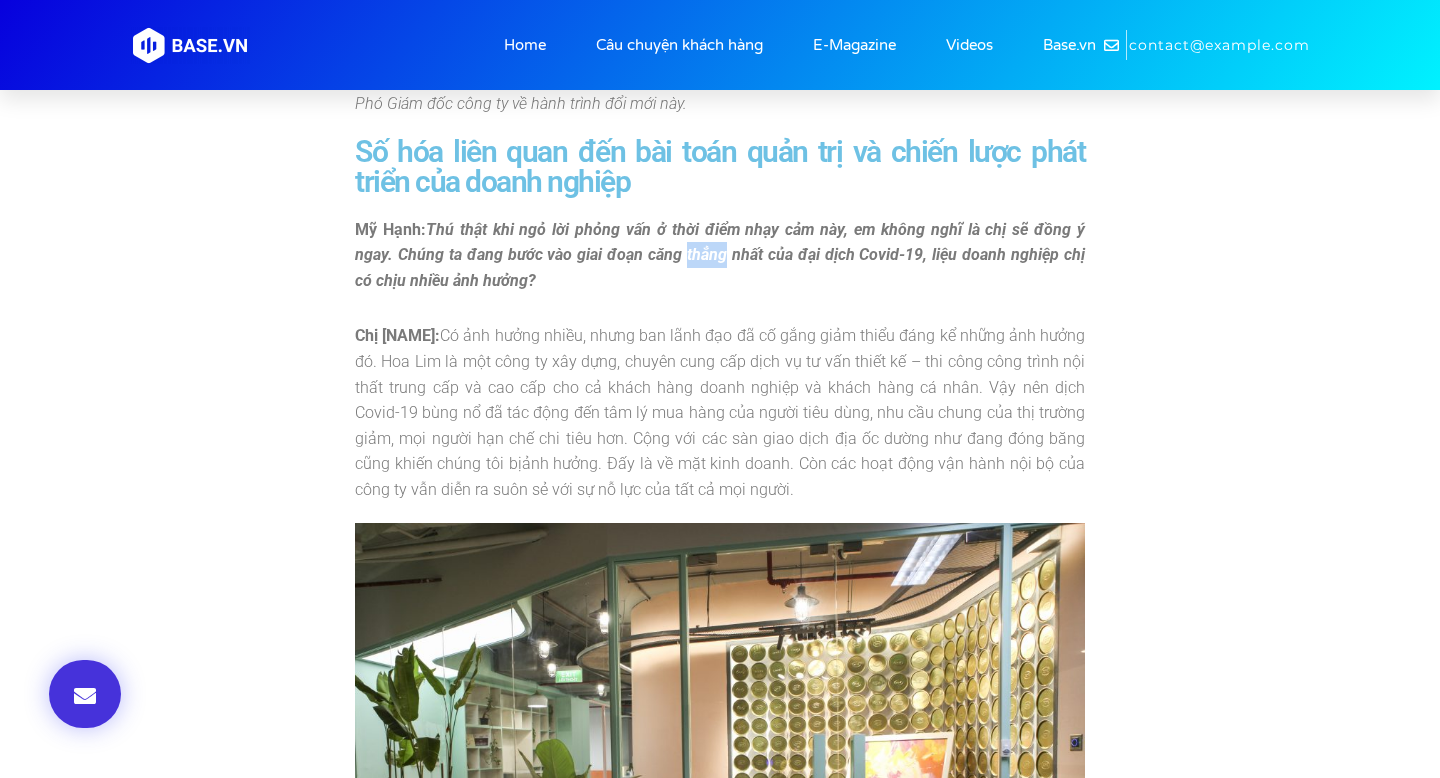 click on "Mỹ Hạnh: Thú thật khi ngỏ lời phỏng vấn ở thời điểm nhạy cảm này, em không nghĩ là chị sẽ đồng ý ngay. Chúng ta đang bước vào giai đoạn căng thẳng nhất của đại dịch Covid-19, liệu doanh nghiệp chị có chịu nhiều ảnh hưởng?" at bounding box center (720, 255) 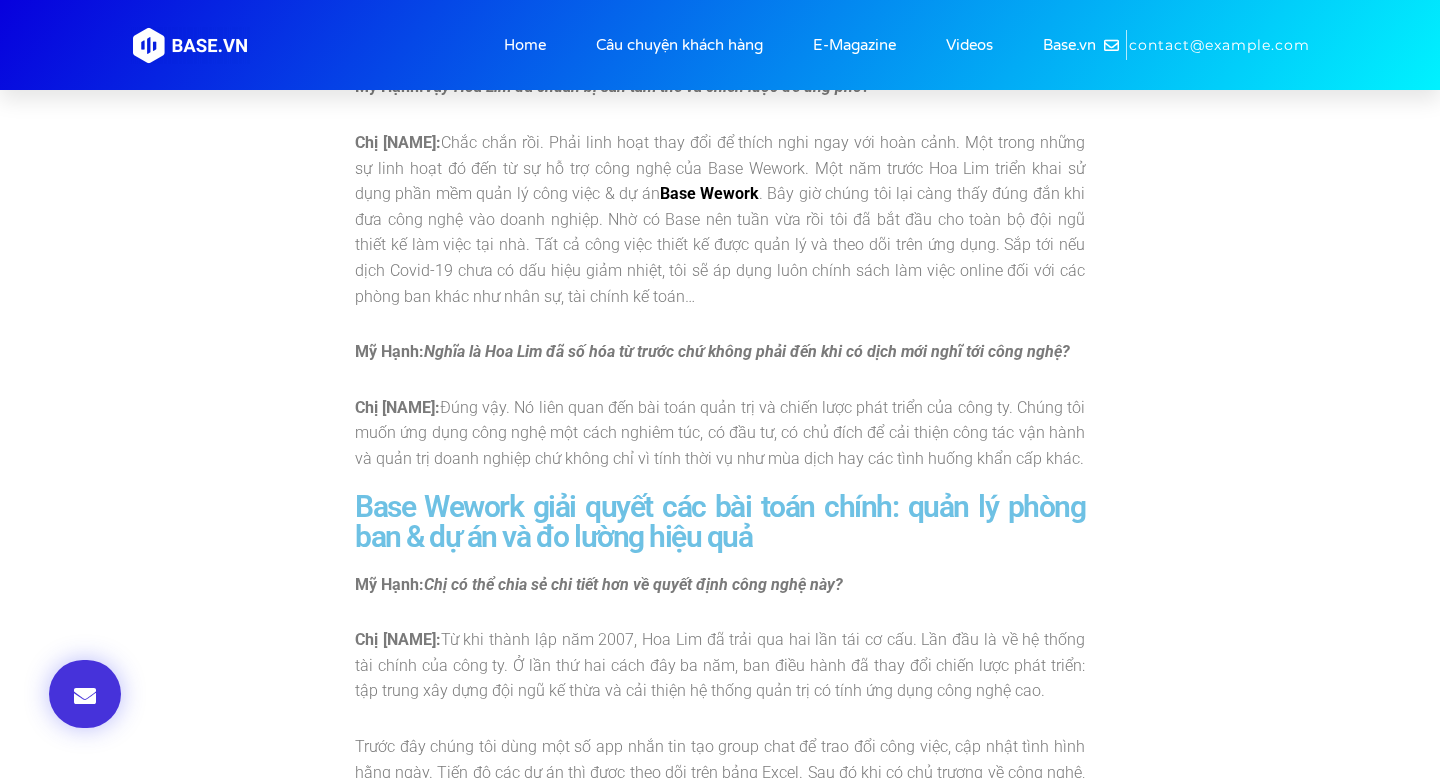 scroll, scrollTop: 2126, scrollLeft: 0, axis: vertical 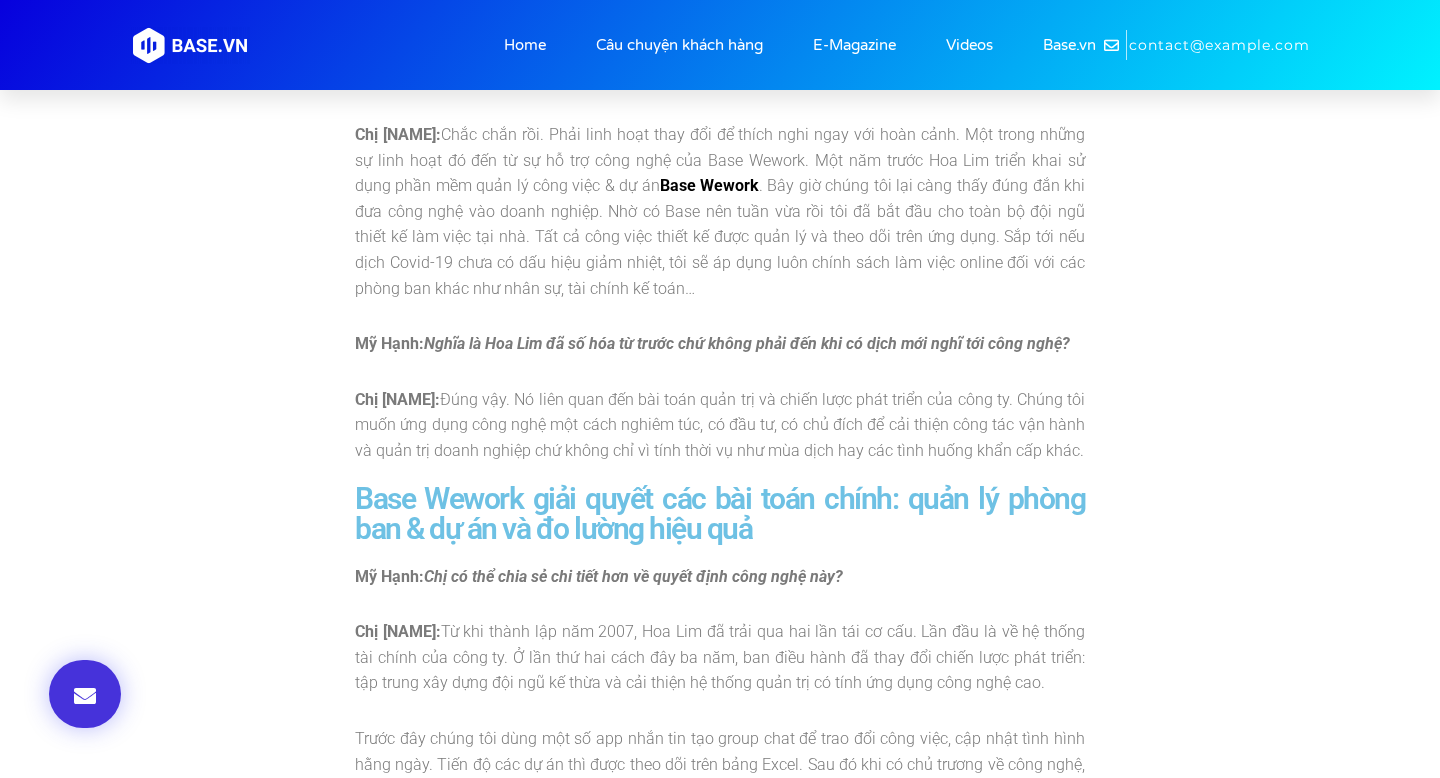 click on "Mỹ Hạnh: Vậy Hoa Lim đã chuẩn bị sẵn tâm thế và chiến lược để ứng phó? Chị Trịnh Tuyết Mai: Chắc chắn rồi. Phải linh hoạt thay đổi để thích nghi ngay với hoàn cảnh. Một trong những sự linh hoạt đó đến từ sự hỗ trợ công nghệ của Base Wework. Một năm trước Hoa Lim triển khai sử dụng phần mềm quản lý công việc & dự án Base Wework . Bây giờ chúng tôi lại càng thấy đúng đắn khi đưa công nghệ vào doanh nghiệp. Nhờ có Base nên tuần vừa rồi tôi đã bắt đầu cho toàn bộ đội ngũ thiết kế làm việc tại nhà. Tất cả công việc thiết kế được quản lý và theo dõi trên ứng dụng. Sắp tới nếu dịch Covid-19 chưa có dấu hiệu giảm nhiệt, tôi sẽ áp dụng luôn chính sách làm việc online đối với các phòng ban khác như nhân sự, tài chính kế toán… Mỹ Hạnh: Chị Trịnh Tuyết Mai:" at bounding box center (720, 264) 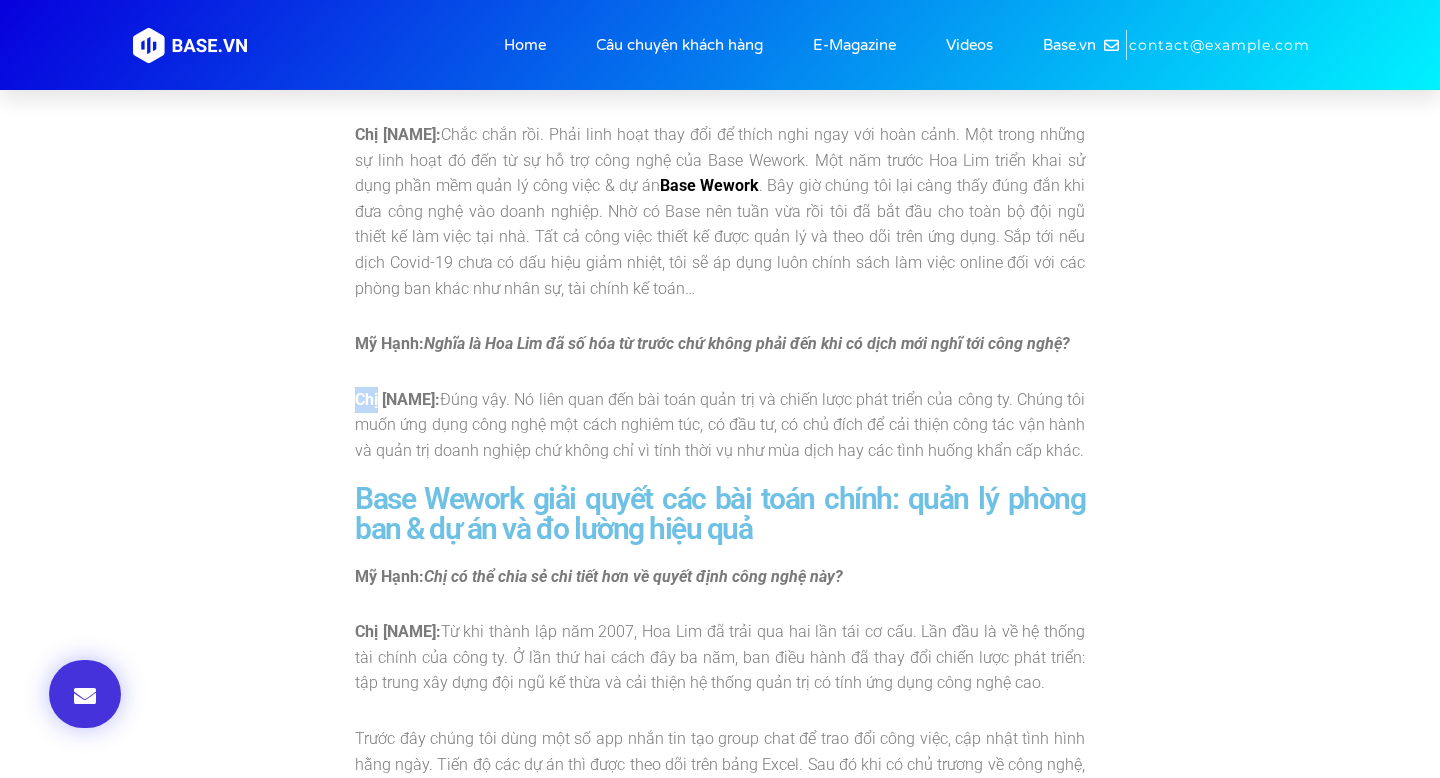 click on "Mỹ Hạnh: Vậy Hoa Lim đã chuẩn bị sẵn tâm thế và chiến lược để ứng phó? Chị Trịnh Tuyết Mai: Chắc chắn rồi. Phải linh hoạt thay đổi để thích nghi ngay với hoàn cảnh. Một trong những sự linh hoạt đó đến từ sự hỗ trợ công nghệ của Base Wework. Một năm trước Hoa Lim triển khai sử dụng phần mềm quản lý công việc & dự án Base Wework . Bây giờ chúng tôi lại càng thấy đúng đắn khi đưa công nghệ vào doanh nghiệp. Nhờ có Base nên tuần vừa rồi tôi đã bắt đầu cho toàn bộ đội ngũ thiết kế làm việc tại nhà. Tất cả công việc thiết kế được quản lý và theo dõi trên ứng dụng. Sắp tới nếu dịch Covid-19 chưa có dấu hiệu giảm nhiệt, tôi sẽ áp dụng luôn chính sách làm việc online đối với các phòng ban khác như nhân sự, tài chính kế toán… Mỹ Hạnh: Chị Trịnh Tuyết Mai:" at bounding box center [720, 264] 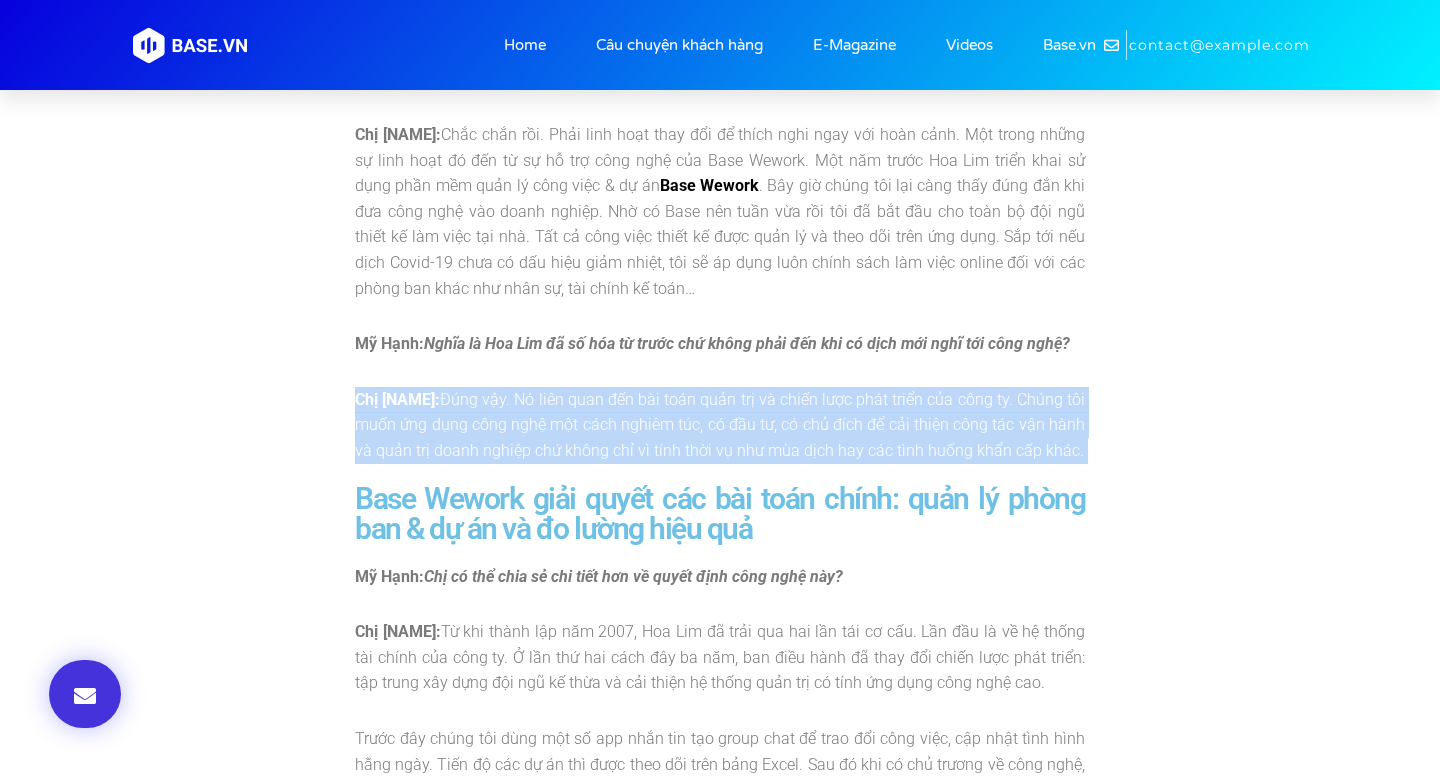 click on "Chị Trịnh Tuyết Mai: Đúng vậy. Nó liên quan đến bài toán quản trị và chiến lược phát triển của công ty. Chúng tôi muốn ứng dụng công nghệ một cách nghiêm túc, có đầu tư, có chủ đích để cải thiện công tác vận hành và quản trị doanh nghiệp chứ không chỉ vì tính thời vụ như mùa dịch hay các tình huống khẩn cấp khác." at bounding box center (720, 425) 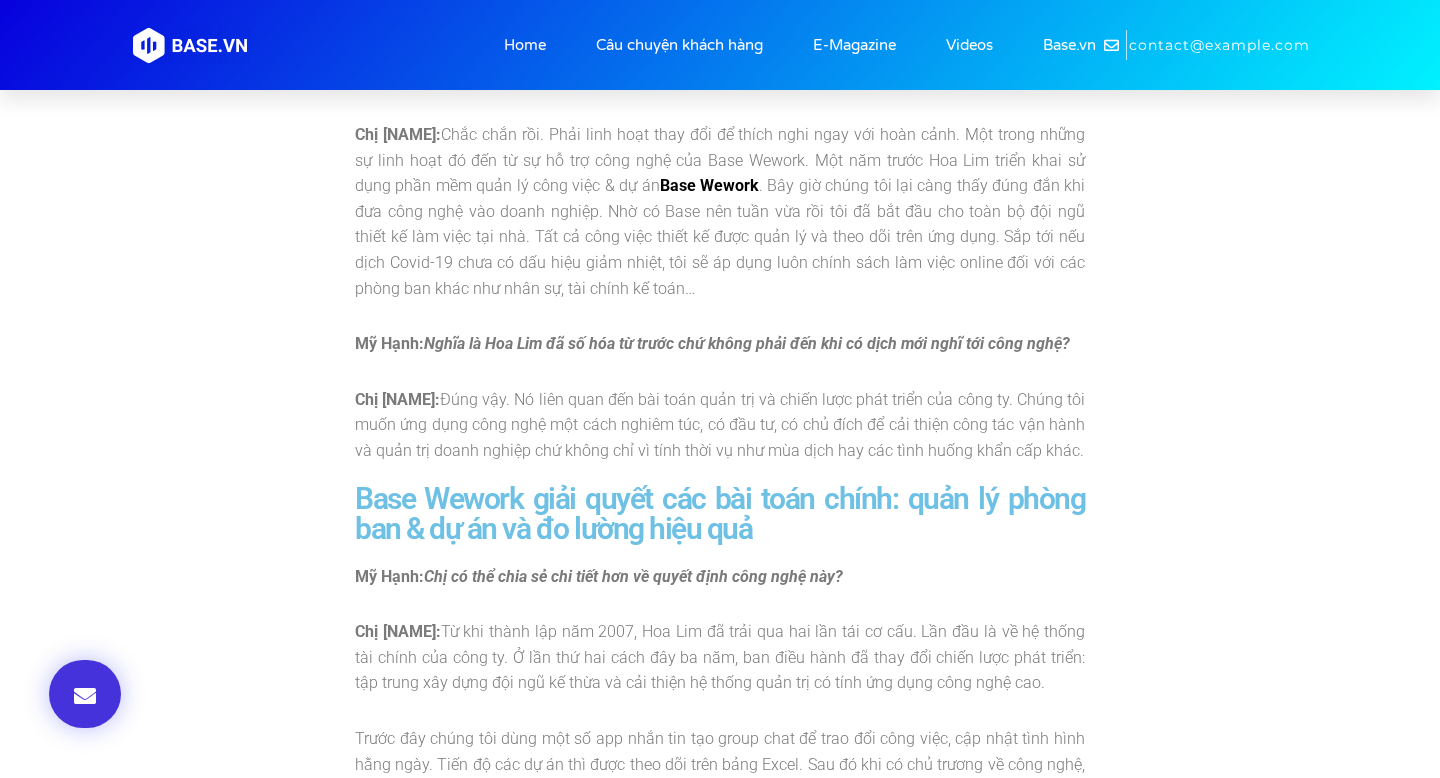 click on "Chị Trịnh Tuyết Mai: Đúng vậy. Nó liên quan đến bài toán quản trị và chiến lược phát triển của công ty. Chúng tôi muốn ứng dụng công nghệ một cách nghiêm túc, có đầu tư, có chủ đích để cải thiện công tác vận hành và quản trị doanh nghiệp chứ không chỉ vì tính thời vụ như mùa dịch hay các tình huống khẩn cấp khác." at bounding box center (720, 425) 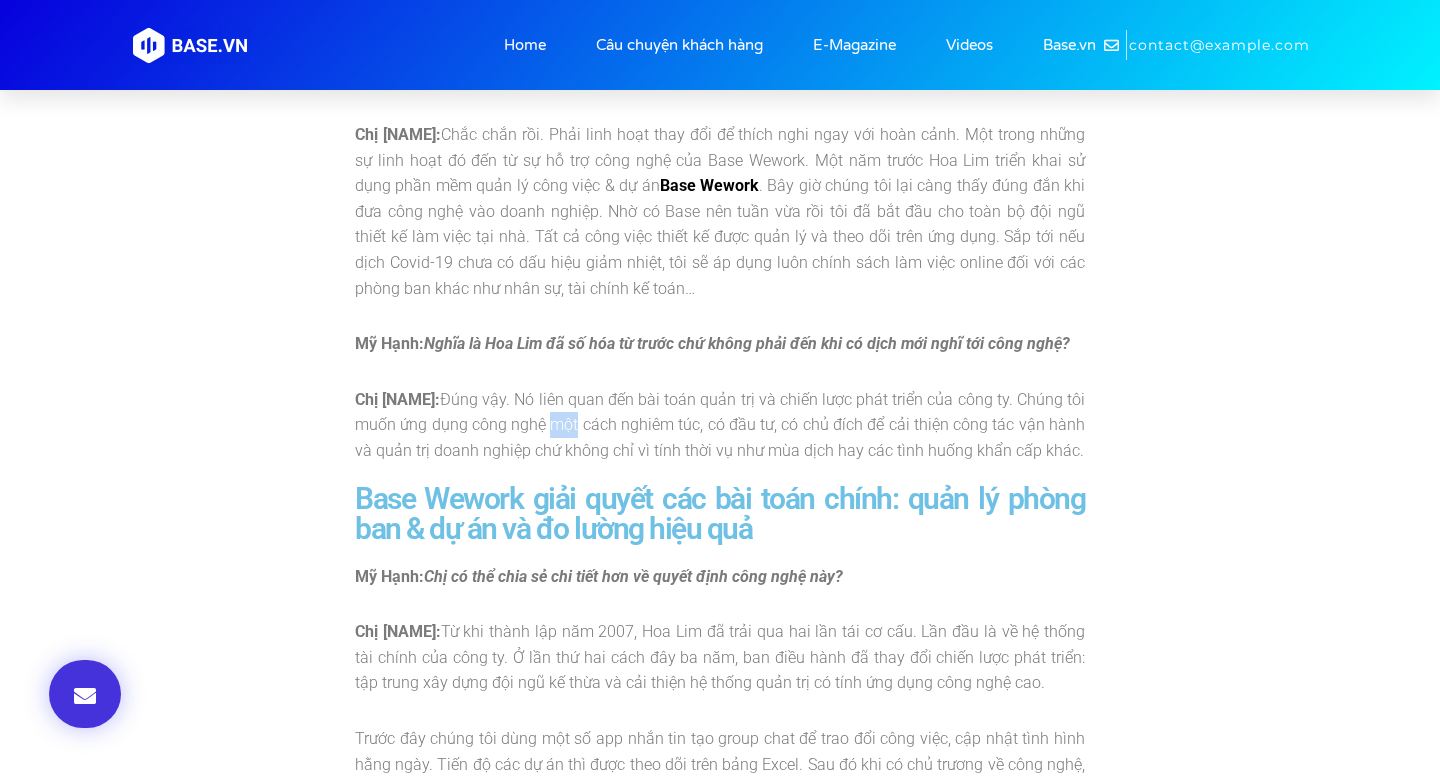 click on "Chị Trịnh Tuyết Mai: Đúng vậy. Nó liên quan đến bài toán quản trị và chiến lược phát triển của công ty. Chúng tôi muốn ứng dụng công nghệ một cách nghiêm túc, có đầu tư, có chủ đích để cải thiện công tác vận hành và quản trị doanh nghiệp chứ không chỉ vì tính thời vụ như mùa dịch hay các tình huống khẩn cấp khác." at bounding box center [720, 425] 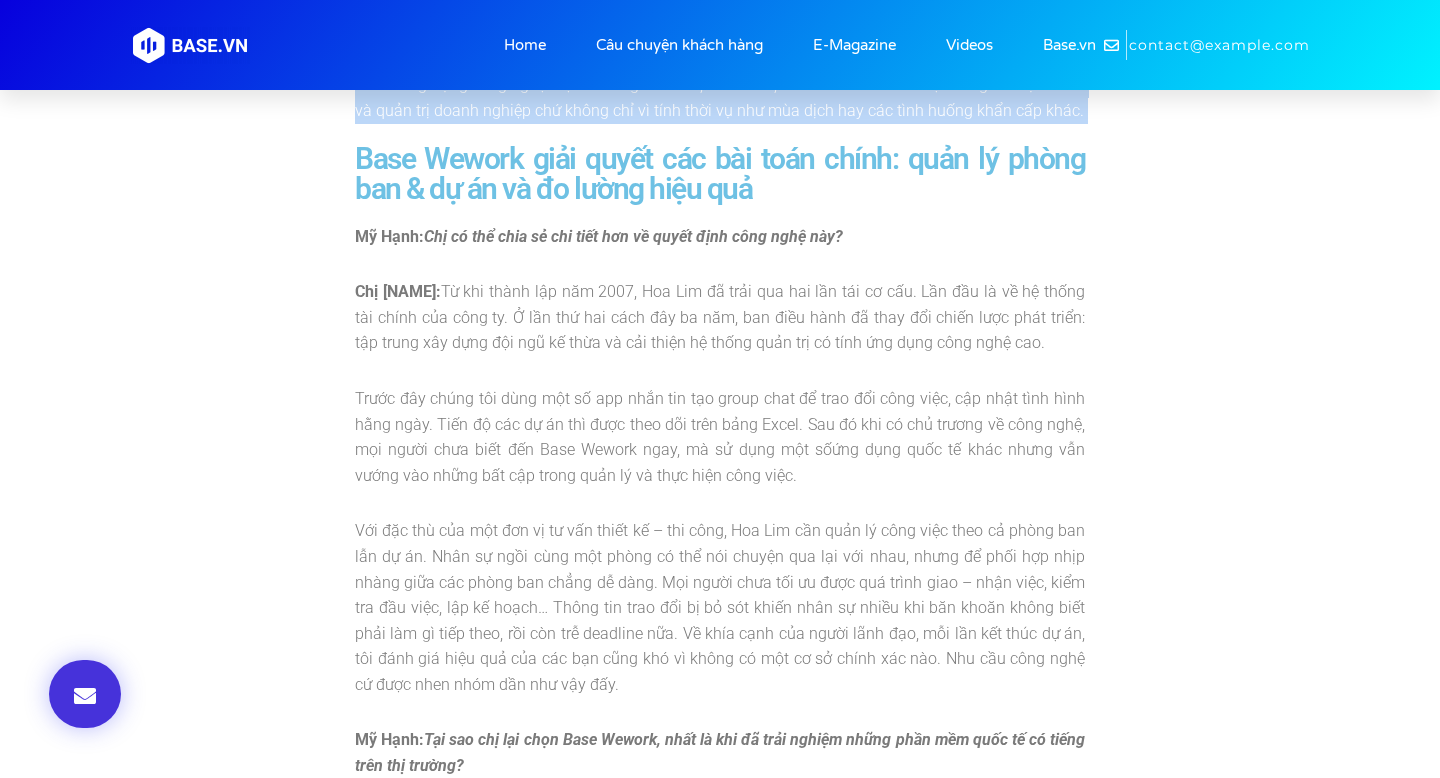 scroll, scrollTop: 2467, scrollLeft: 0, axis: vertical 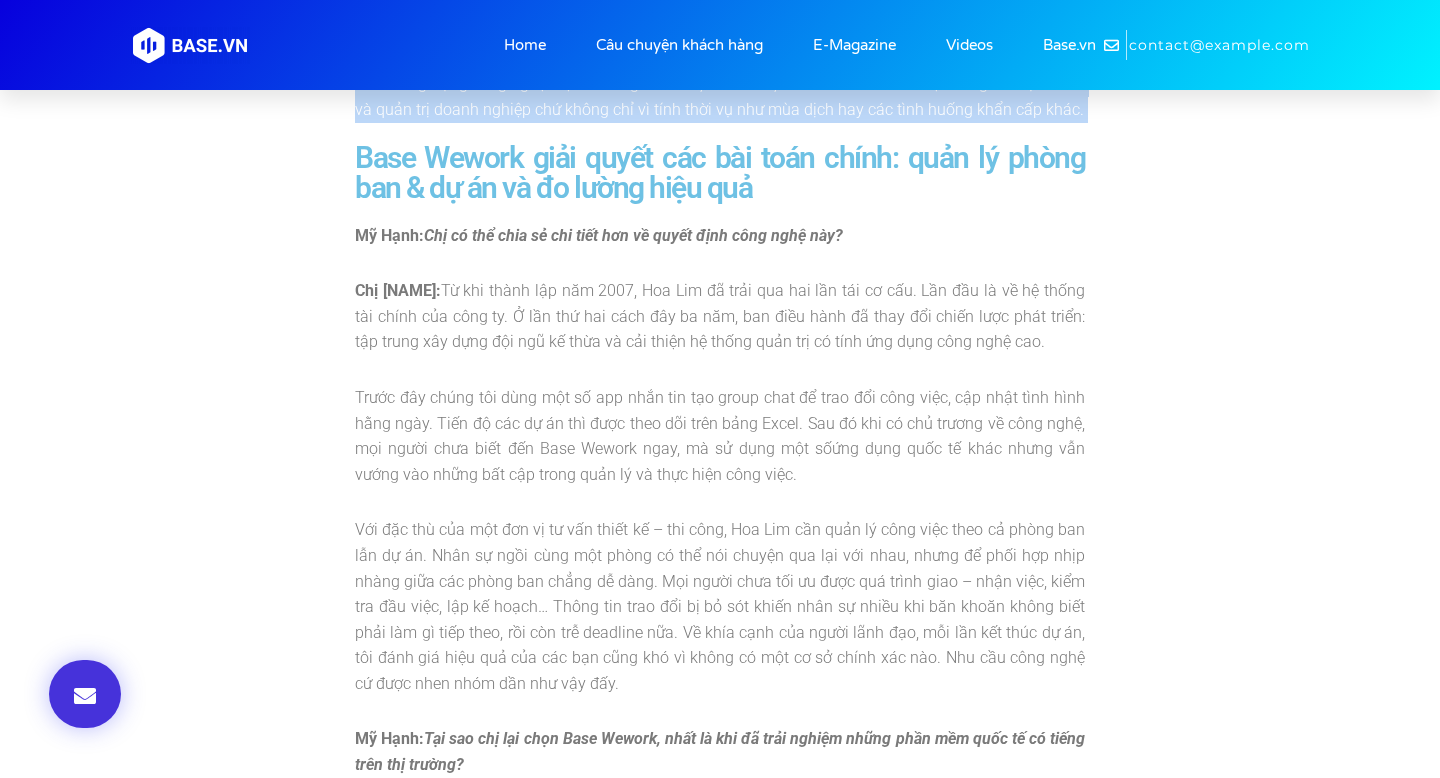 click on "Chị Trịnh Tuyết Mai: Từ khi thành lập năm 2007, Hoa Lim đã trải qua hai lần tái cơ cấu. Lần đầu là về hệ thống tài chính của công ty. Ở lần thứ hai cách đây ba năm, ban điều hành đã thay đổi chiến lược phát triển: tập trung xây dựng đội ngũ kế thừa và cải thiện hệ thống quản trị có tính ứng dụng công nghệ cao." at bounding box center [720, 316] 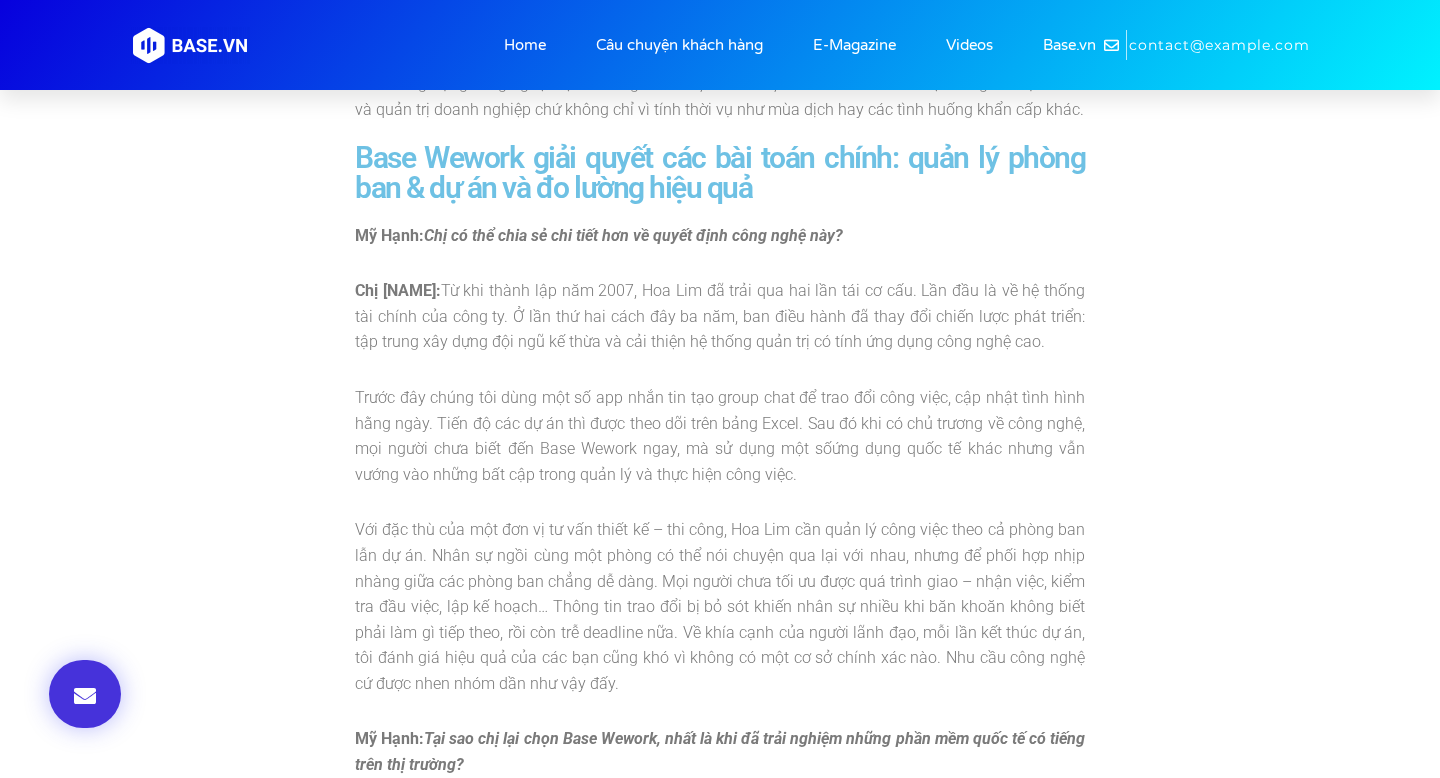click on "Chị Trịnh Tuyết Mai: Từ khi thành lập năm 2007, Hoa Lim đã trải qua hai lần tái cơ cấu. Lần đầu là về hệ thống tài chính của công ty. Ở lần thứ hai cách đây ba năm, ban điều hành đã thay đổi chiến lược phát triển: tập trung xây dựng đội ngũ kế thừa và cải thiện hệ thống quản trị có tính ứng dụng công nghệ cao." at bounding box center [720, 316] 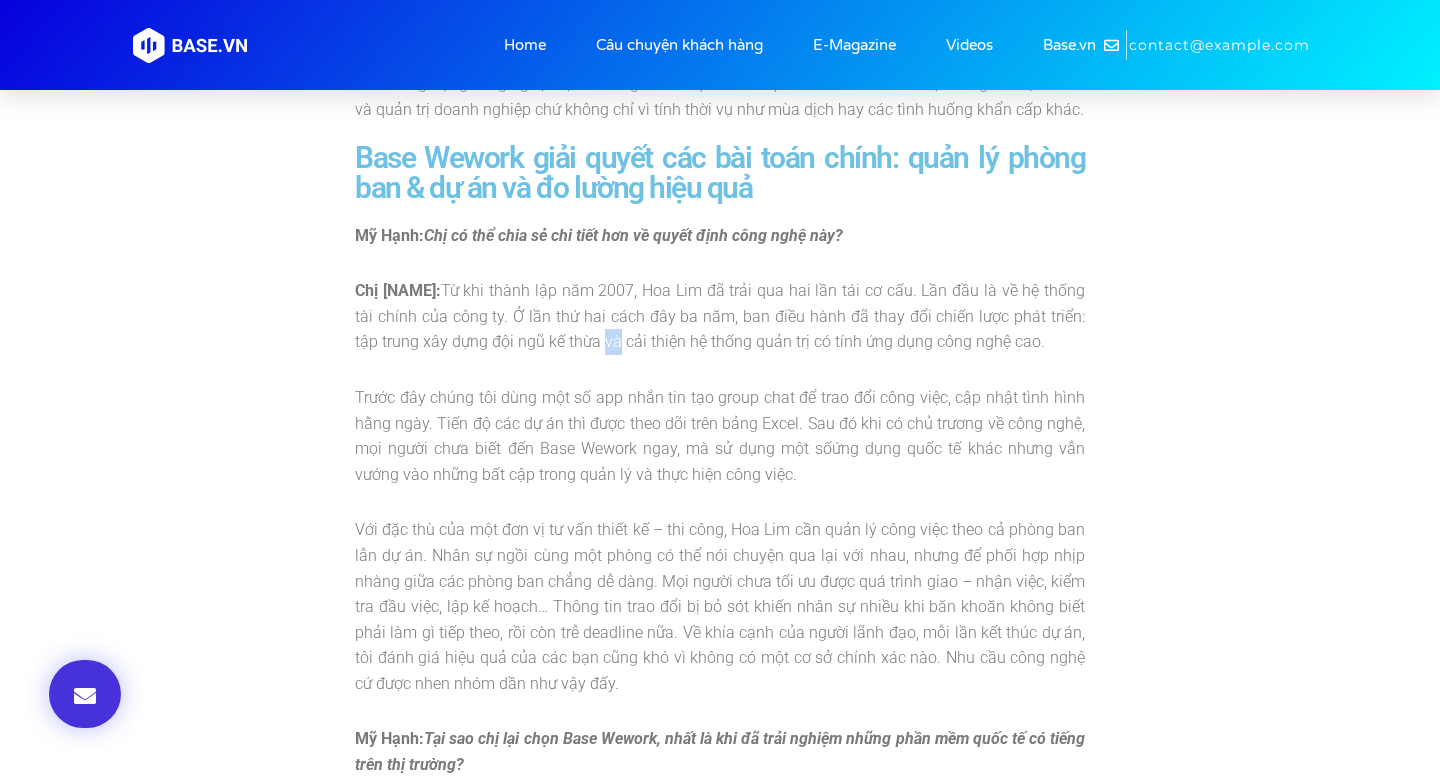 click on "Chị Trịnh Tuyết Mai: Từ khi thành lập năm 2007, Hoa Lim đã trải qua hai lần tái cơ cấu. Lần đầu là về hệ thống tài chính của công ty. Ở lần thứ hai cách đây ba năm, ban điều hành đã thay đổi chiến lược phát triển: tập trung xây dựng đội ngũ kế thừa và cải thiện hệ thống quản trị có tính ứng dụng công nghệ cao." at bounding box center (720, 316) 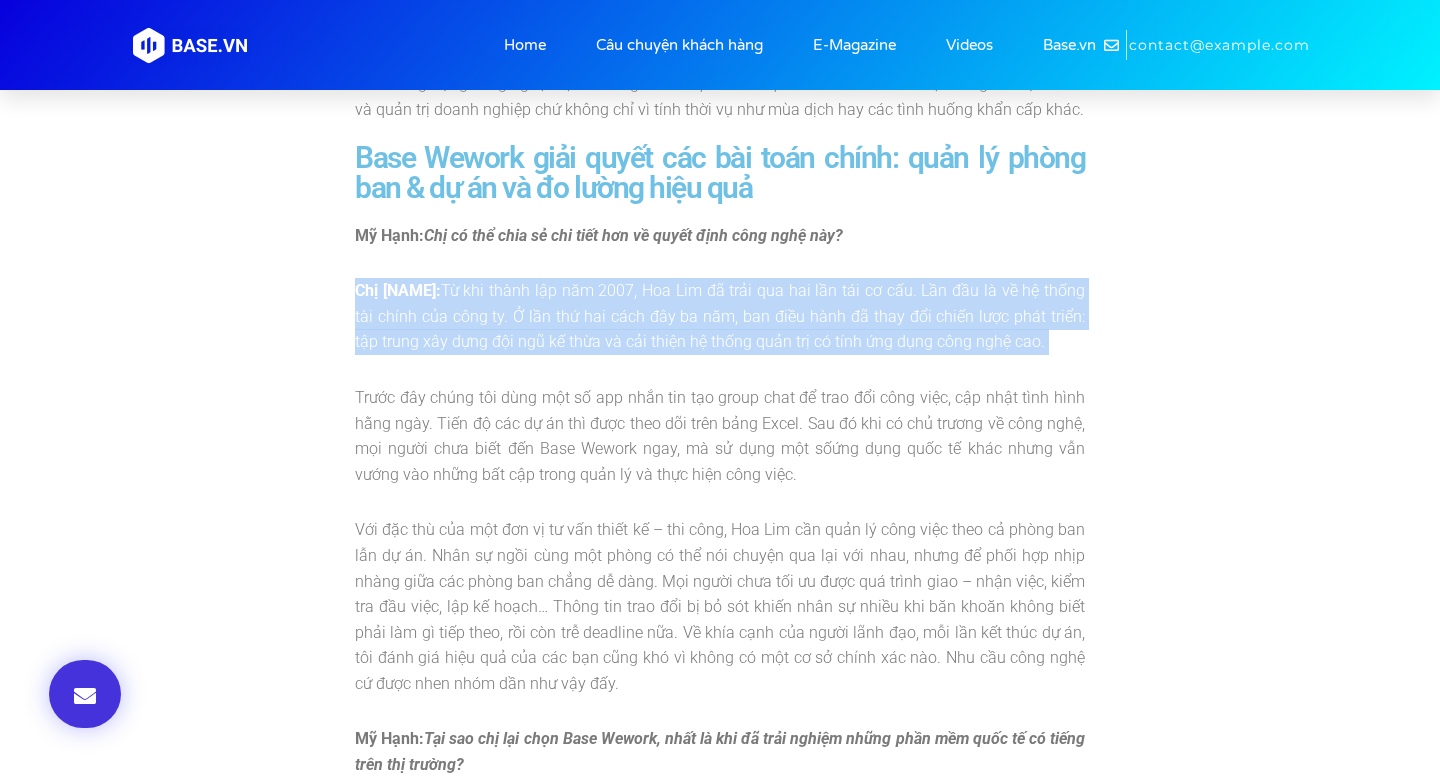 click on "Chị Trịnh Tuyết Mai: Từ khi thành lập năm 2007, Hoa Lim đã trải qua hai lần tái cơ cấu. Lần đầu là về hệ thống tài chính của công ty. Ở lần thứ hai cách đây ba năm, ban điều hành đã thay đổi chiến lược phát triển: tập trung xây dựng đội ngũ kế thừa và cải thiện hệ thống quản trị có tính ứng dụng công nghệ cao." at bounding box center (720, 316) 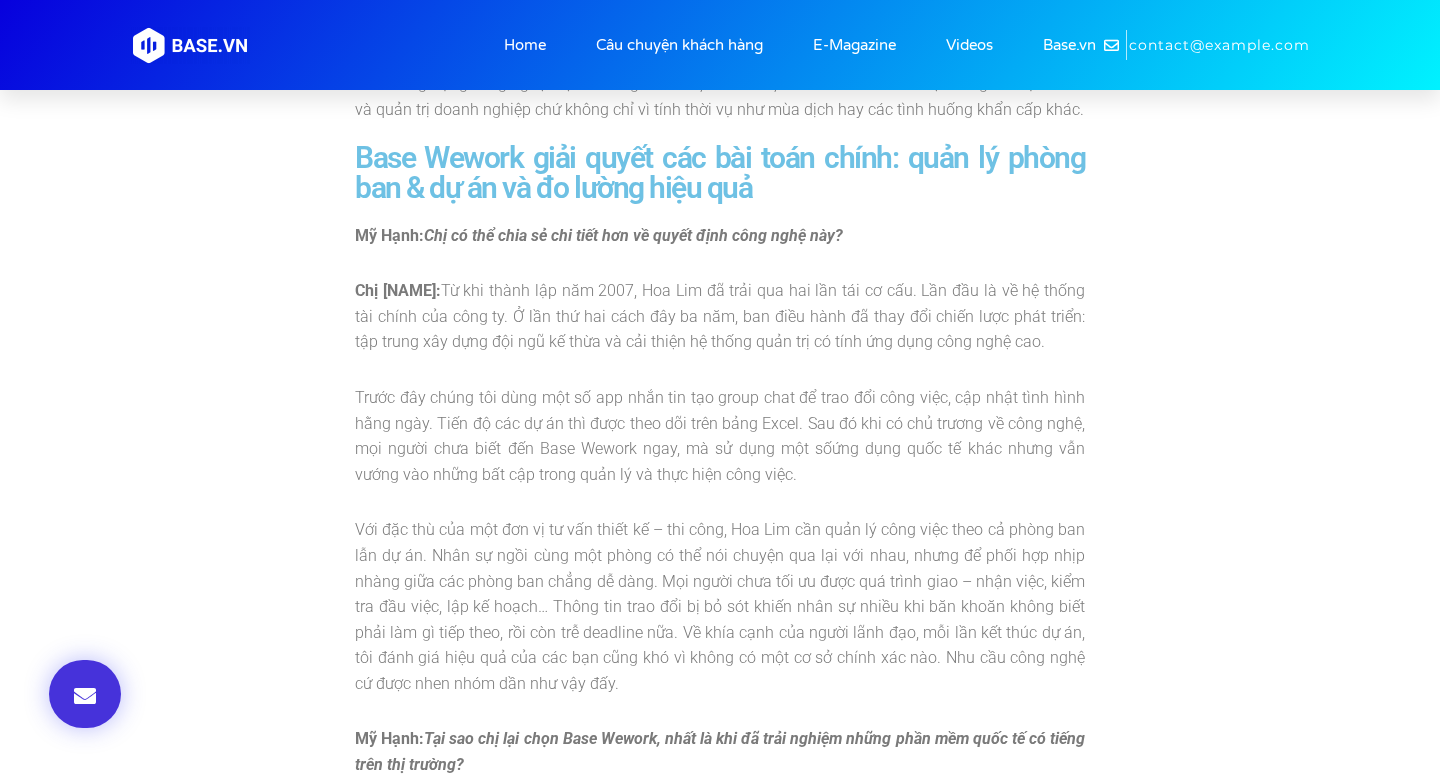 click on "Chị Trịnh Tuyết Mai: Từ khi thành lập năm 2007, Hoa Lim đã trải qua hai lần tái cơ cấu. Lần đầu là về hệ thống tài chính của công ty. Ở lần thứ hai cách đây ba năm, ban điều hành đã thay đổi chiến lược phát triển: tập trung xây dựng đội ngũ kế thừa và cải thiện hệ thống quản trị có tính ứng dụng công nghệ cao." at bounding box center (720, 316) 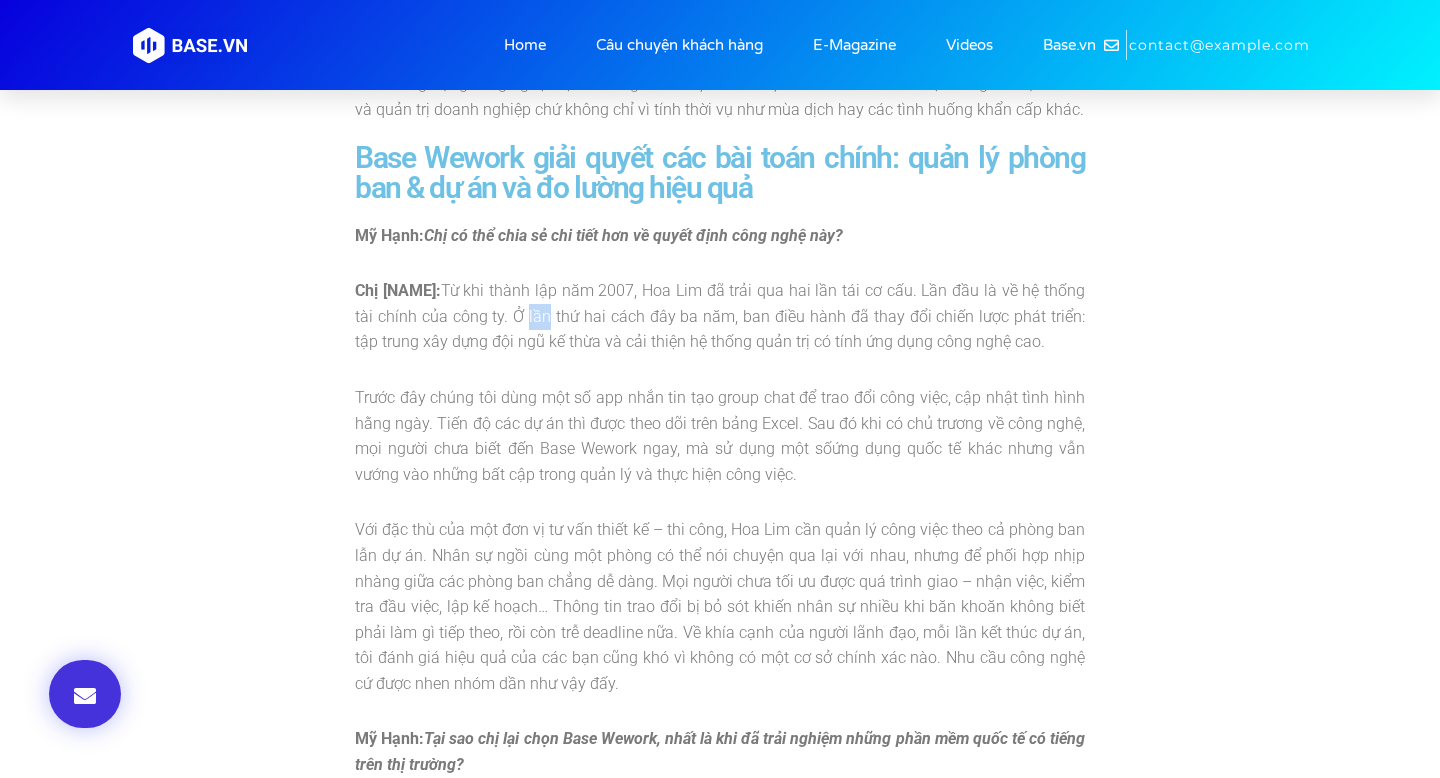 click on "Chị Trịnh Tuyết Mai: Từ khi thành lập năm 2007, Hoa Lim đã trải qua hai lần tái cơ cấu. Lần đầu là về hệ thống tài chính của công ty. Ở lần thứ hai cách đây ba năm, ban điều hành đã thay đổi chiến lược phát triển: tập trung xây dựng đội ngũ kế thừa và cải thiện hệ thống quản trị có tính ứng dụng công nghệ cao." at bounding box center [720, 316] 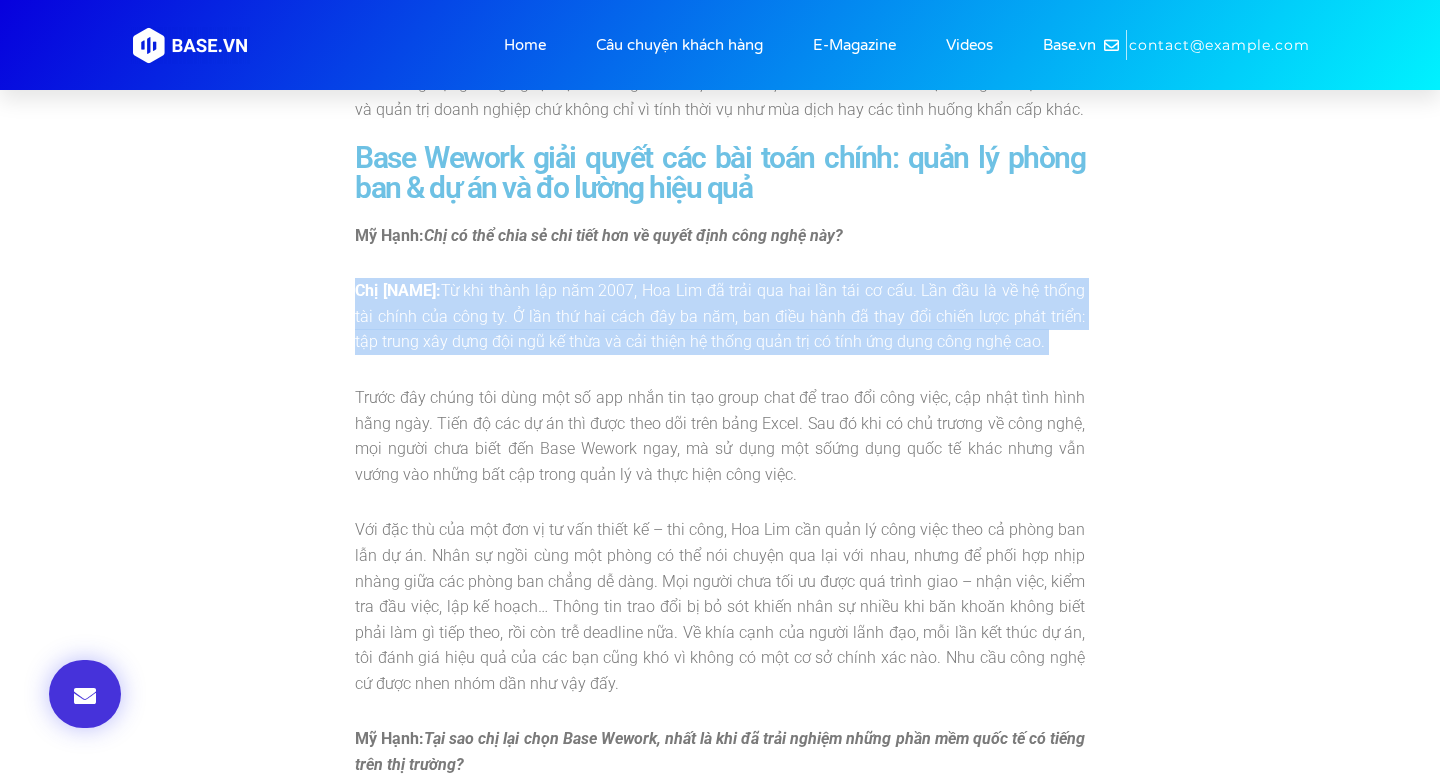 click on "Mỹ Hạnh: Chị có thể chia sẻ chi tiết hơn về quyết định công nghệ này? Chị Trịnh Tuyết Mai: Từ khi thành lập năm 2007, Hoa Lim đã trải qua hai lần tái cơ cấu. Lần đầu là về hệ thống tài chính của công ty. Ở lần thứ hai cách đây ba năm, ban điều hành đã thay đổi chiến lược phát triển: tập trung xây dựng đội ngũ kế thừa và cải thiện hệ thống quản trị có tính ứng dụng công nghệ cao. Trước đây chúng tôi dùng một số app nhắn tin tạo group chat để trao đổi công việc, cập nhật tình hình hằng ngày. Tiến độ các dự án thì được theo dõi trên bảng Excel. Sau đó khi có chủ trương về công nghệ, mọi người chưa biết đến Base Wework ngay, mà sử dụng một sốứng dụng quốc tế khác nhưng vẫn vướng vào những bất cập trong quản lý và thực hiện công việc. Mỹ Hạnh: Base Wework" at bounding box center (720, 859) 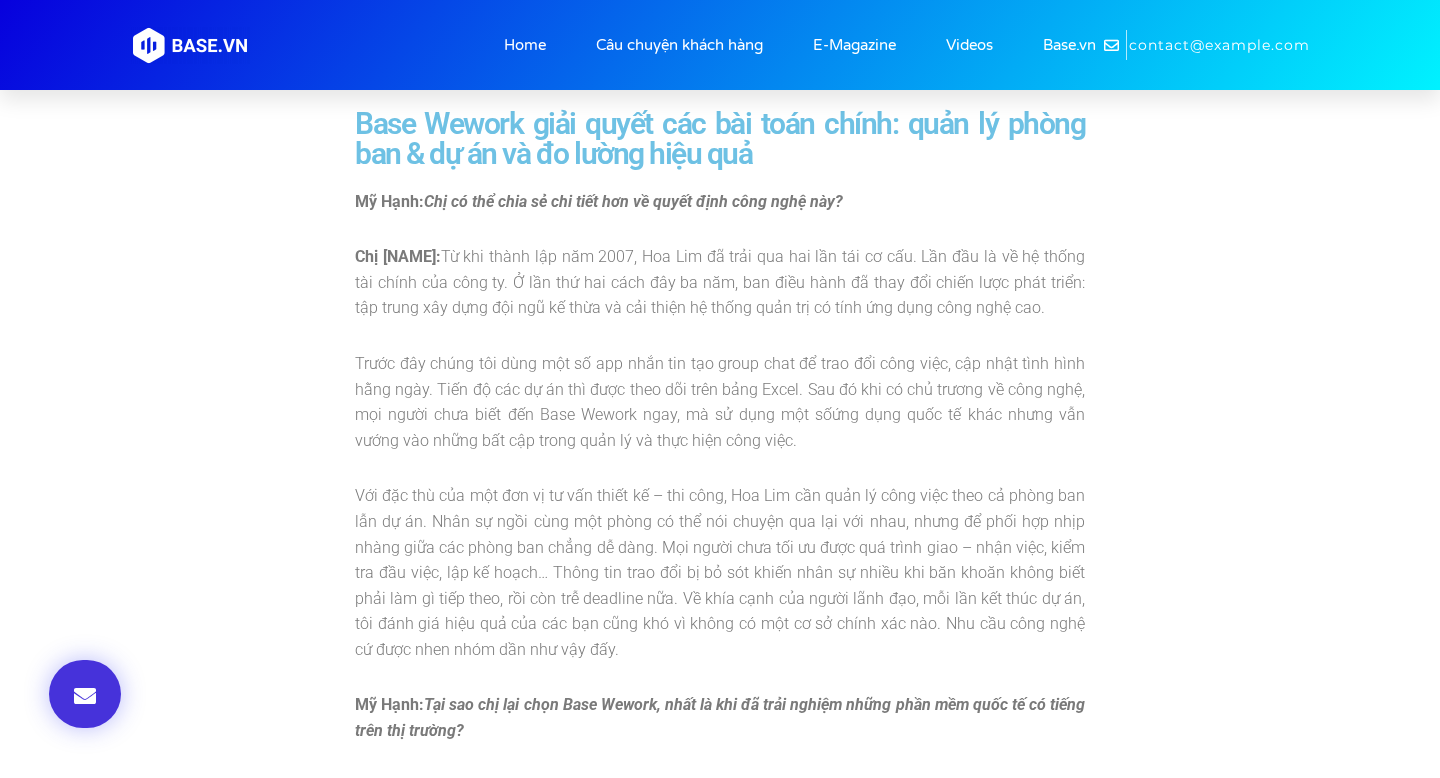 scroll, scrollTop: 2514, scrollLeft: 0, axis: vertical 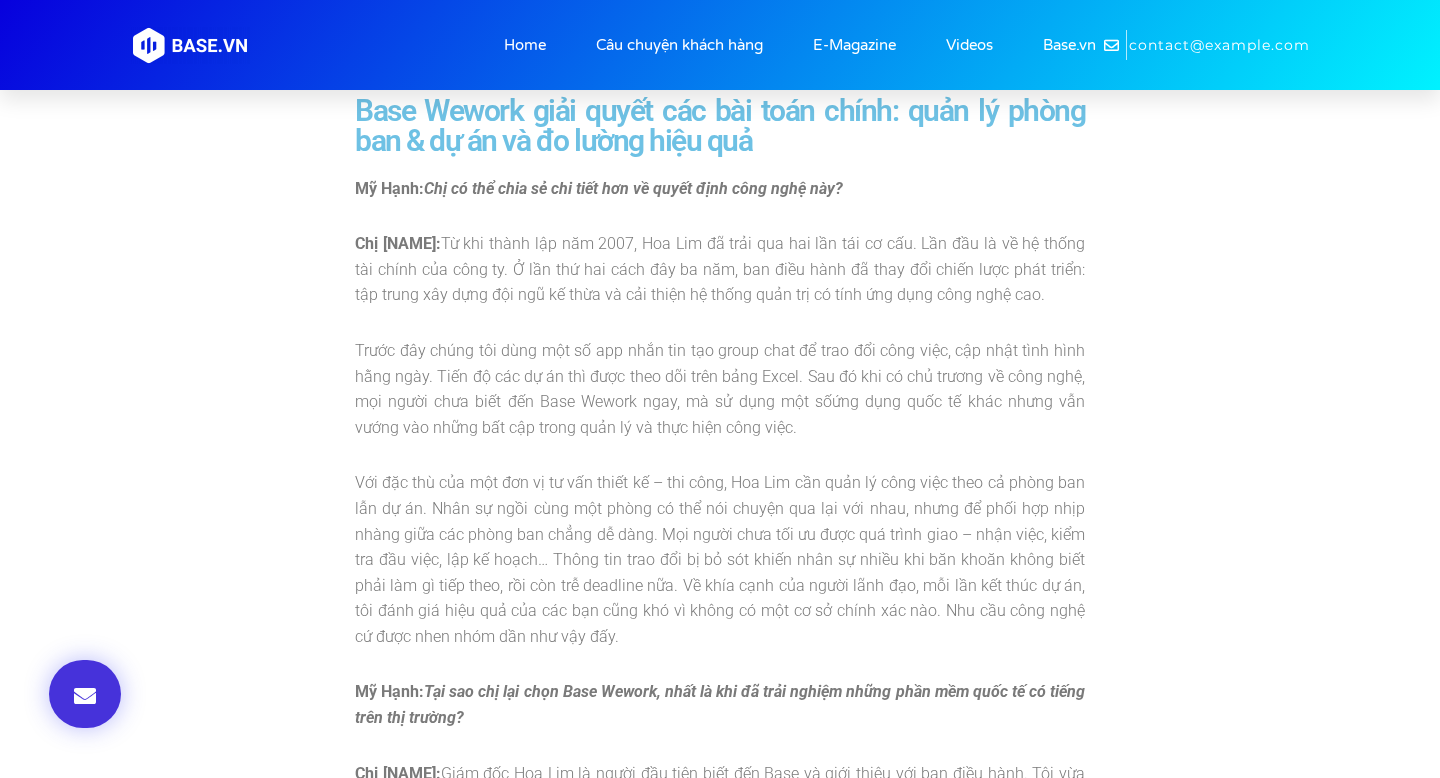 click on "Với đặc thù của một đơn vị tư vấn thiết kế – thi công, Hoa Lim cần quản lý công việc theo cả phòng ban lẫn dự án. Nhân sự ngồi cùng một phòng có thể nói chuyện qua lại với nhau, nhưng để phối hợp nhịp nhàng giữa các phòng ban chẳng dễ dàng. Mọi người chưa tối ưu được quá trình giao – nhận việc, kiểm tra đầu việc, lập kế hoạch… Thông tin trao đổi bị bỏ sót khiến nhân sự nhiều khi băn khoăn không biết phải làm gì tiếp theo, rồi còn trễ deadline nữa. Về khía cạnh của người lãnh đạo, mỗi lần kết thúc dự án, tôi đánh giá hiệu quả của các bạn cũng khó vì không có một cơ sở chính xác nào. Nhu cầu công nghệ cứ được nhen nhóm dần như vậy đấy." at bounding box center [720, 559] 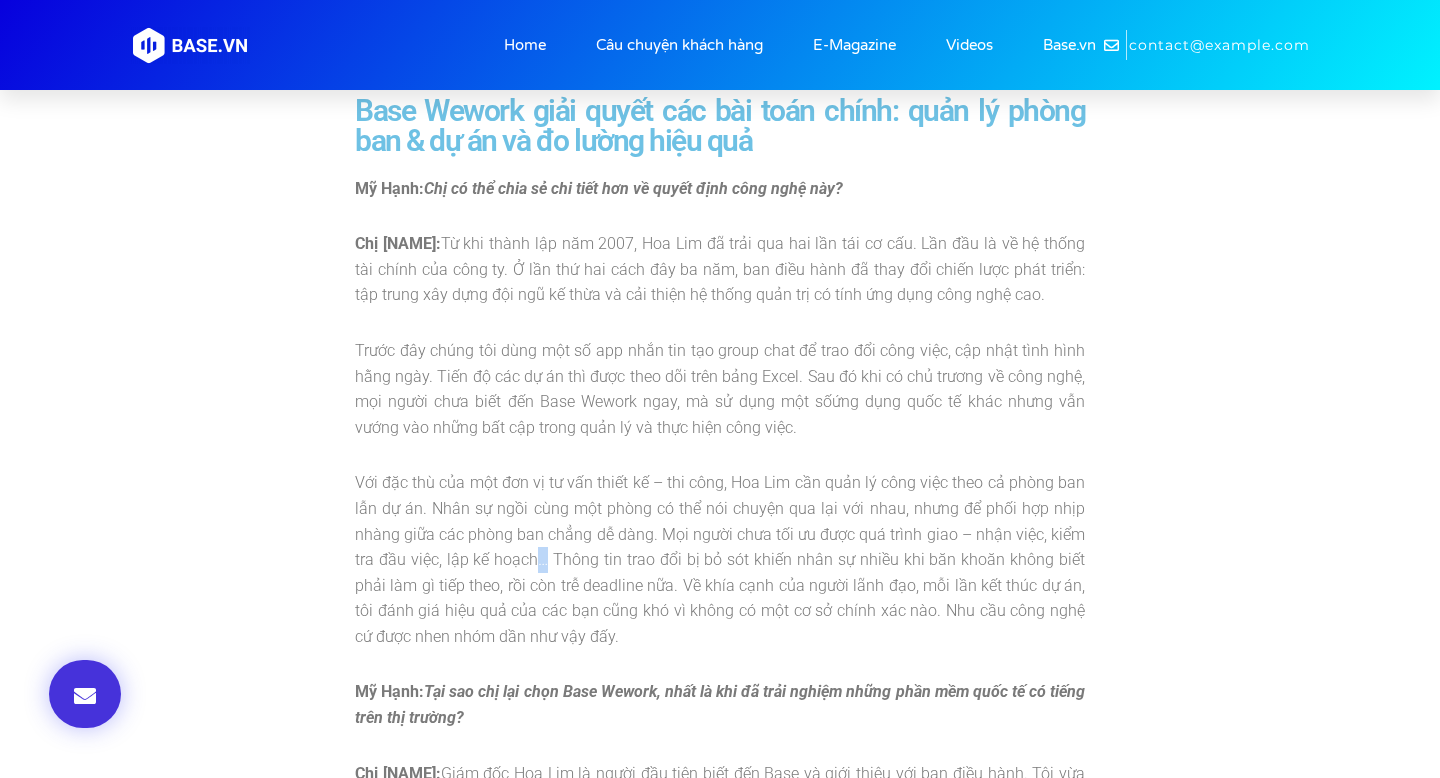 click on "Với đặc thù của một đơn vị tư vấn thiết kế – thi công, Hoa Lim cần quản lý công việc theo cả phòng ban lẫn dự án. Nhân sự ngồi cùng một phòng có thể nói chuyện qua lại với nhau, nhưng để phối hợp nhịp nhàng giữa các phòng ban chẳng dễ dàng. Mọi người chưa tối ưu được quá trình giao – nhận việc, kiểm tra đầu việc, lập kế hoạch… Thông tin trao đổi bị bỏ sót khiến nhân sự nhiều khi băn khoăn không biết phải làm gì tiếp theo, rồi còn trễ deadline nữa. Về khía cạnh của người lãnh đạo, mỗi lần kết thúc dự án, tôi đánh giá hiệu quả của các bạn cũng khó vì không có một cơ sở chính xác nào. Nhu cầu công nghệ cứ được nhen nhóm dần như vậy đấy." at bounding box center (720, 559) 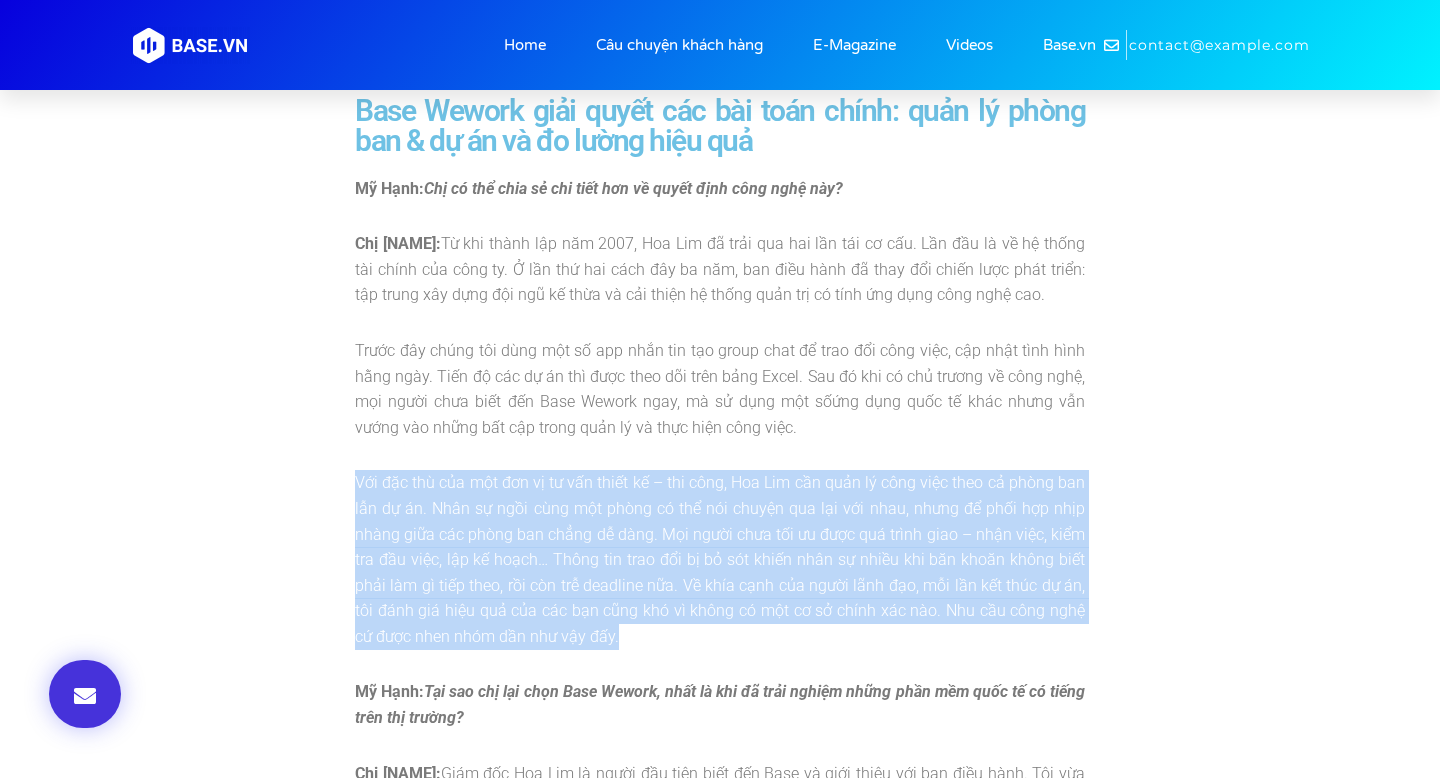 click on "Với đặc thù của một đơn vị tư vấn thiết kế – thi công, Hoa Lim cần quản lý công việc theo cả phòng ban lẫn dự án. Nhân sự ngồi cùng một phòng có thể nói chuyện qua lại với nhau, nhưng để phối hợp nhịp nhàng giữa các phòng ban chẳng dễ dàng. Mọi người chưa tối ưu được quá trình giao – nhận việc, kiểm tra đầu việc, lập kế hoạch… Thông tin trao đổi bị bỏ sót khiến nhân sự nhiều khi băn khoăn không biết phải làm gì tiếp theo, rồi còn trễ deadline nữa. Về khía cạnh của người lãnh đạo, mỗi lần kết thúc dự án, tôi đánh giá hiệu quả của các bạn cũng khó vì không có một cơ sở chính xác nào. Nhu cầu công nghệ cứ được nhen nhóm dần như vậy đấy." at bounding box center [720, 559] 